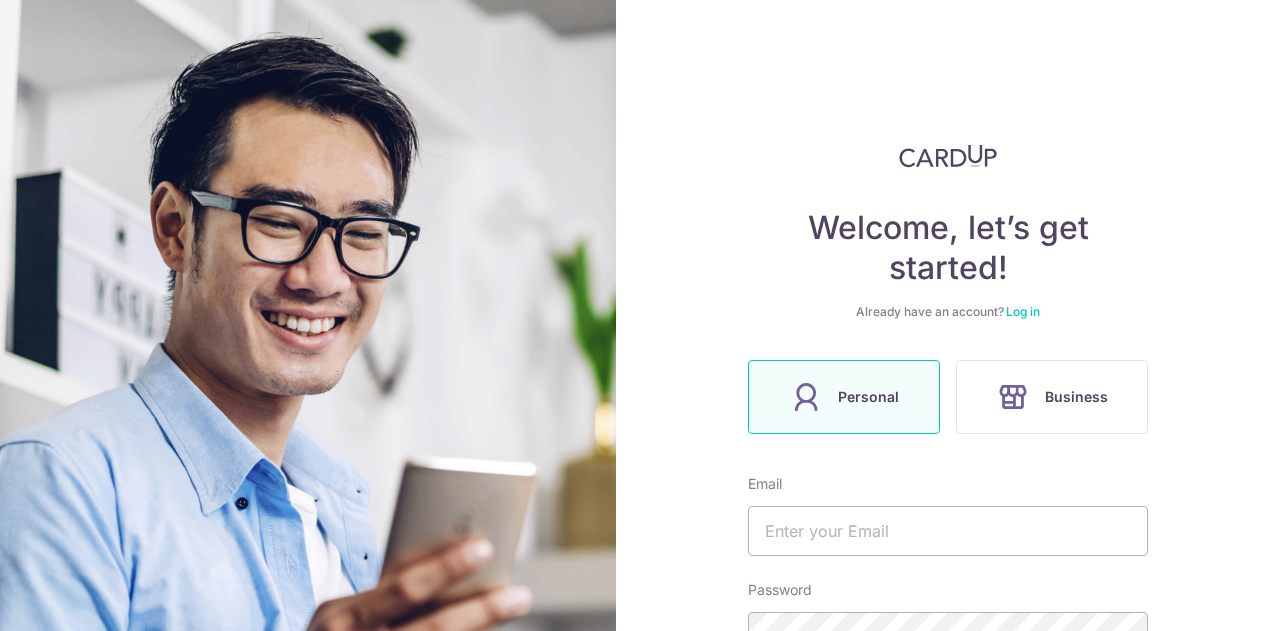 scroll, scrollTop: 0, scrollLeft: 0, axis: both 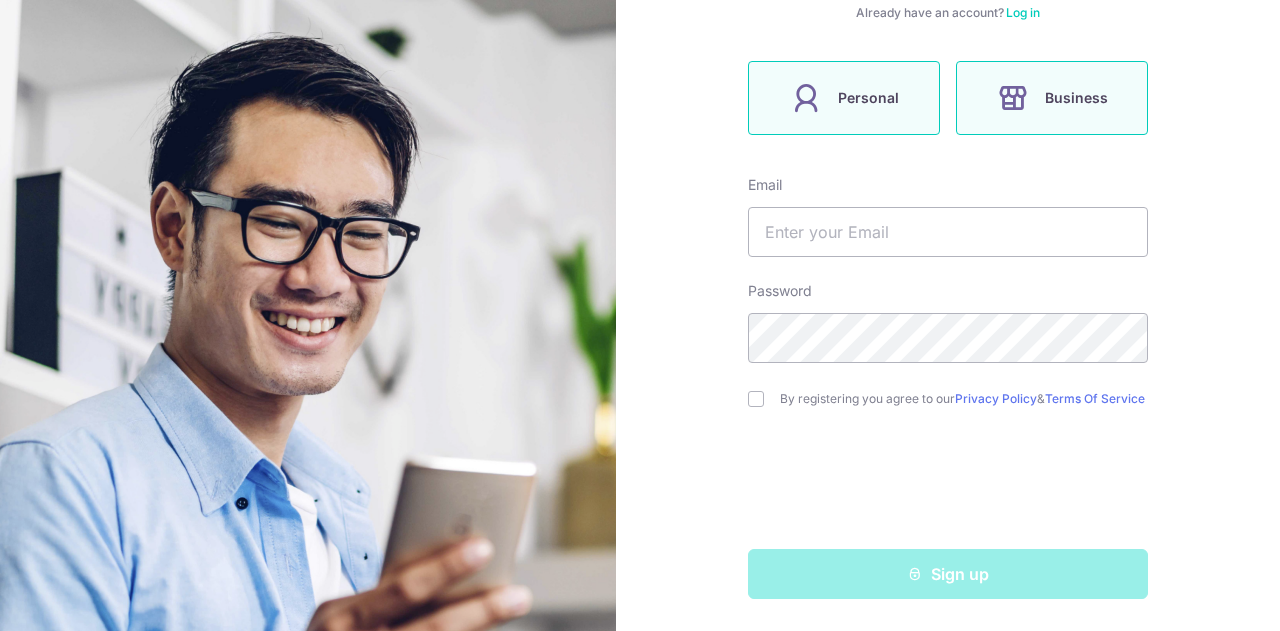 click on "Business" at bounding box center [1052, 98] 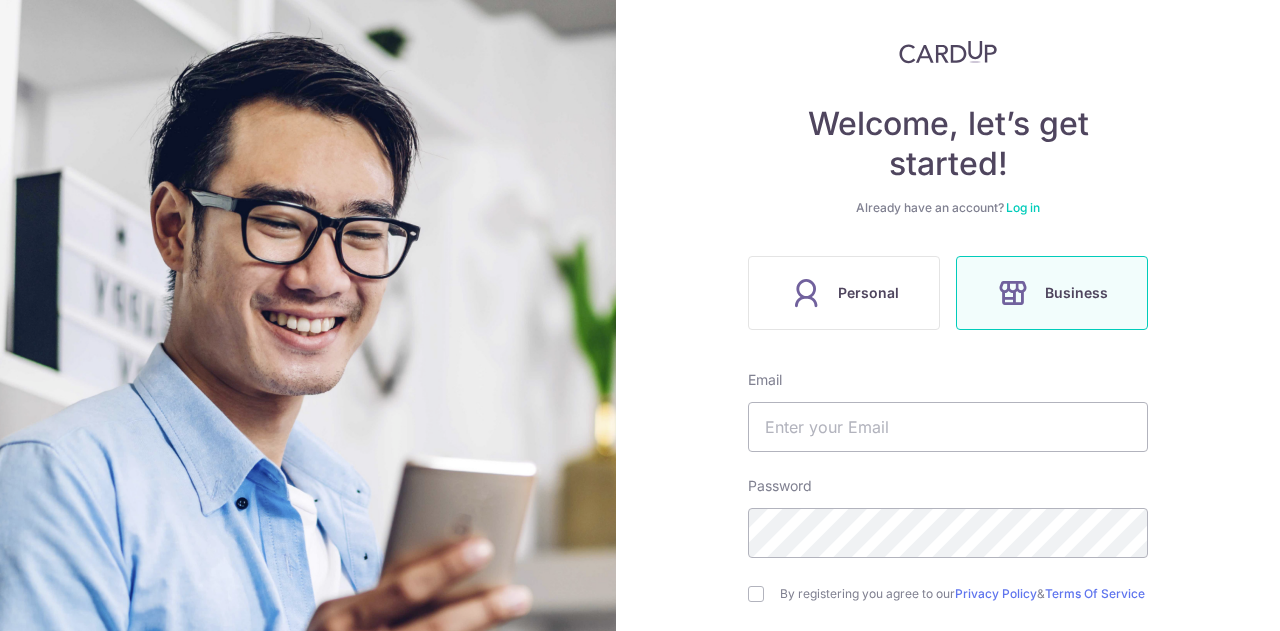 scroll, scrollTop: 200, scrollLeft: 0, axis: vertical 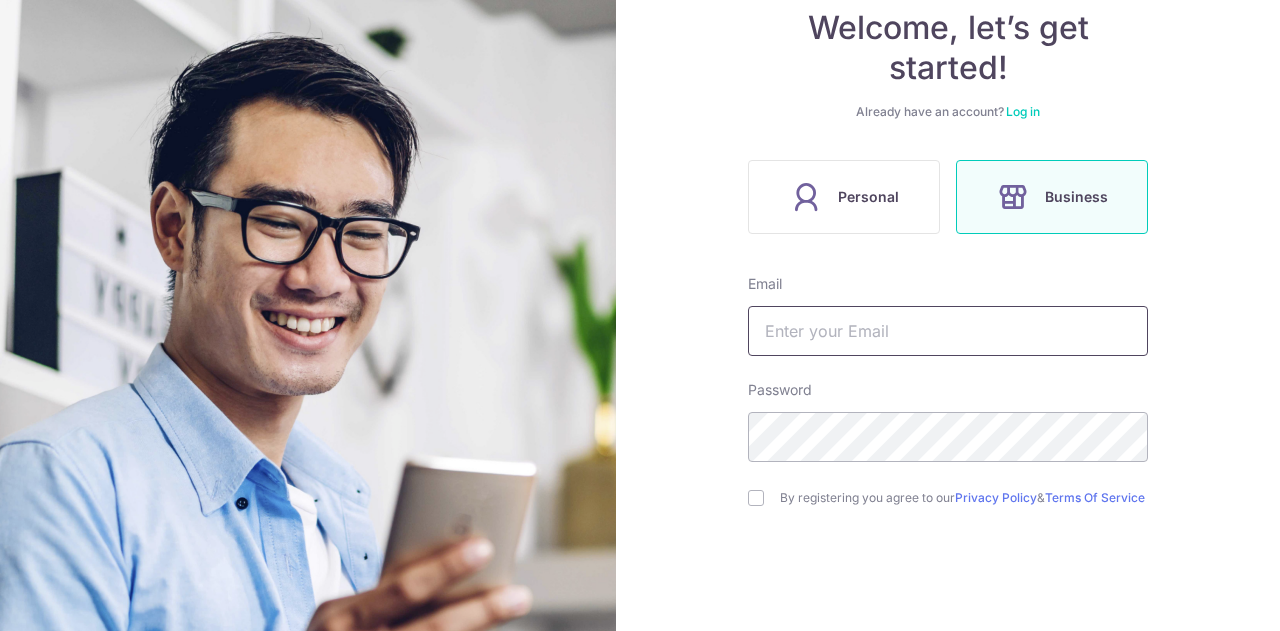 click at bounding box center [948, 331] 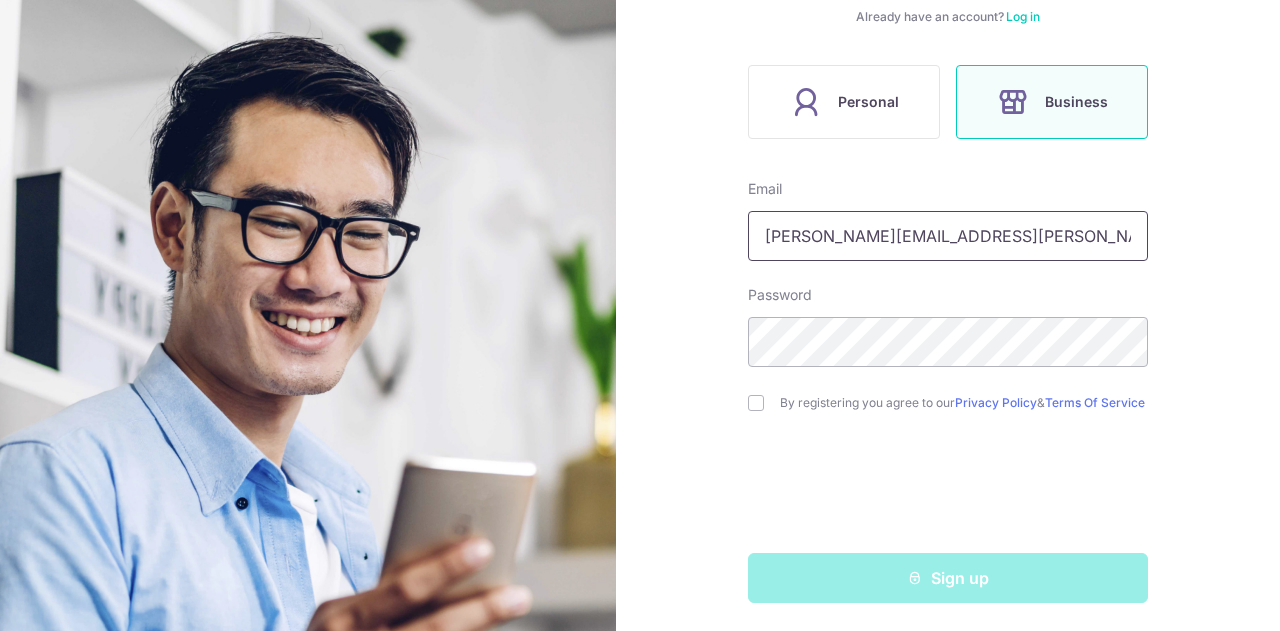 scroll, scrollTop: 305, scrollLeft: 0, axis: vertical 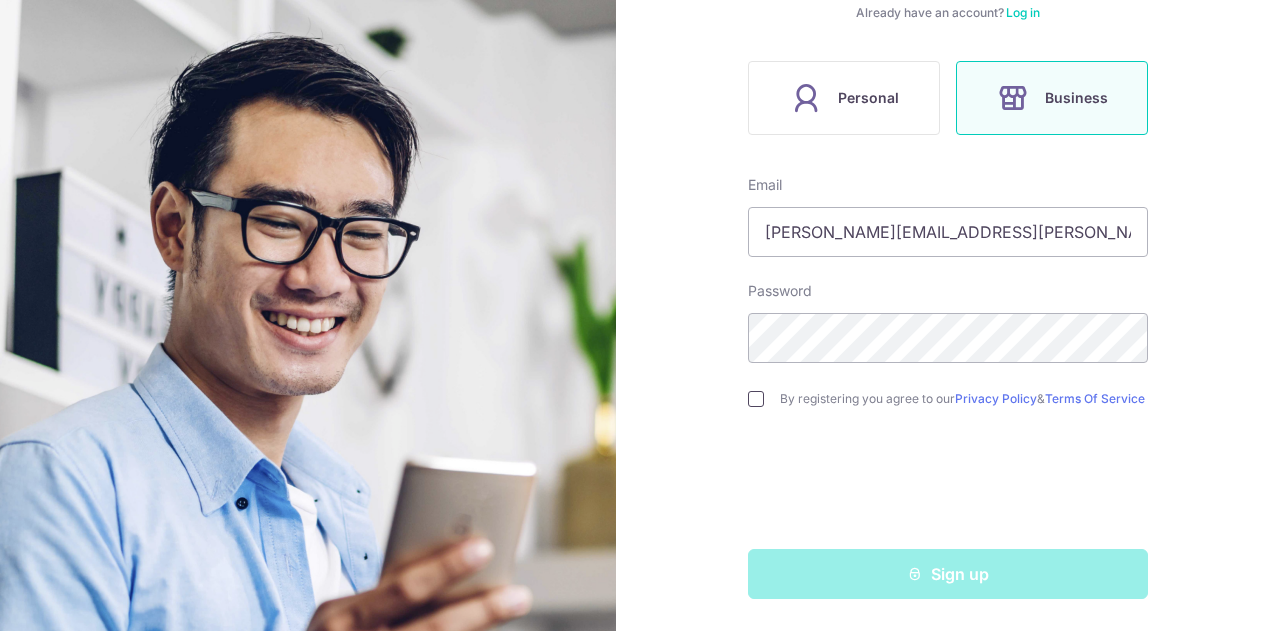 click at bounding box center [756, 399] 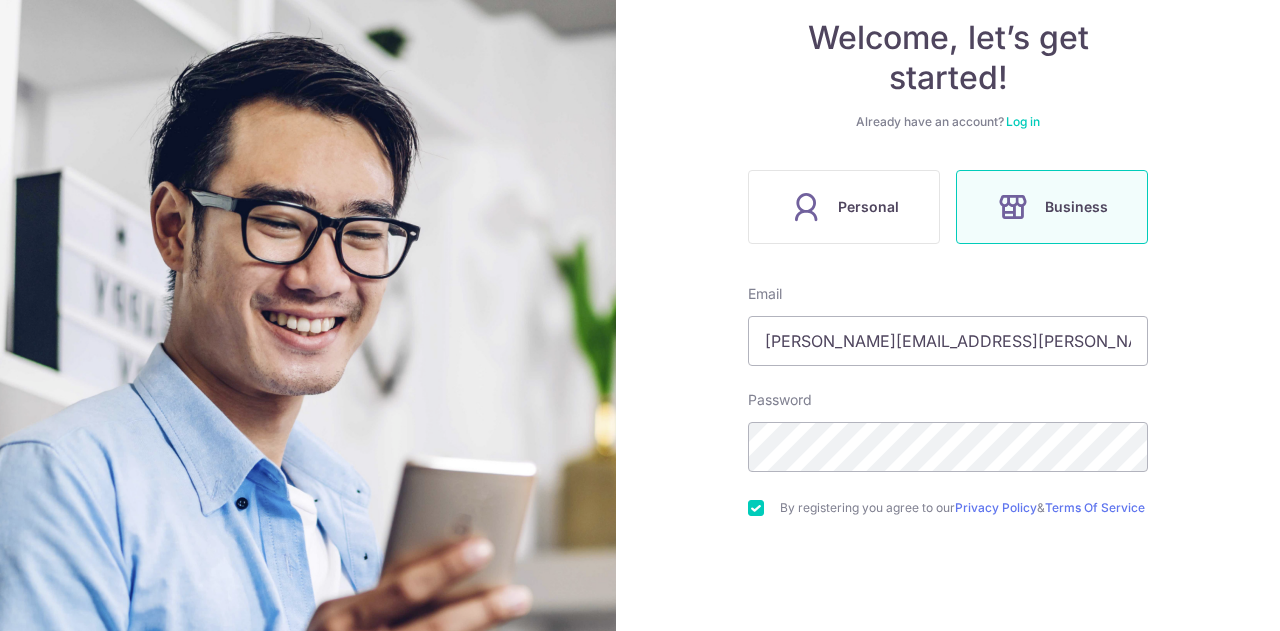 scroll, scrollTop: 205, scrollLeft: 0, axis: vertical 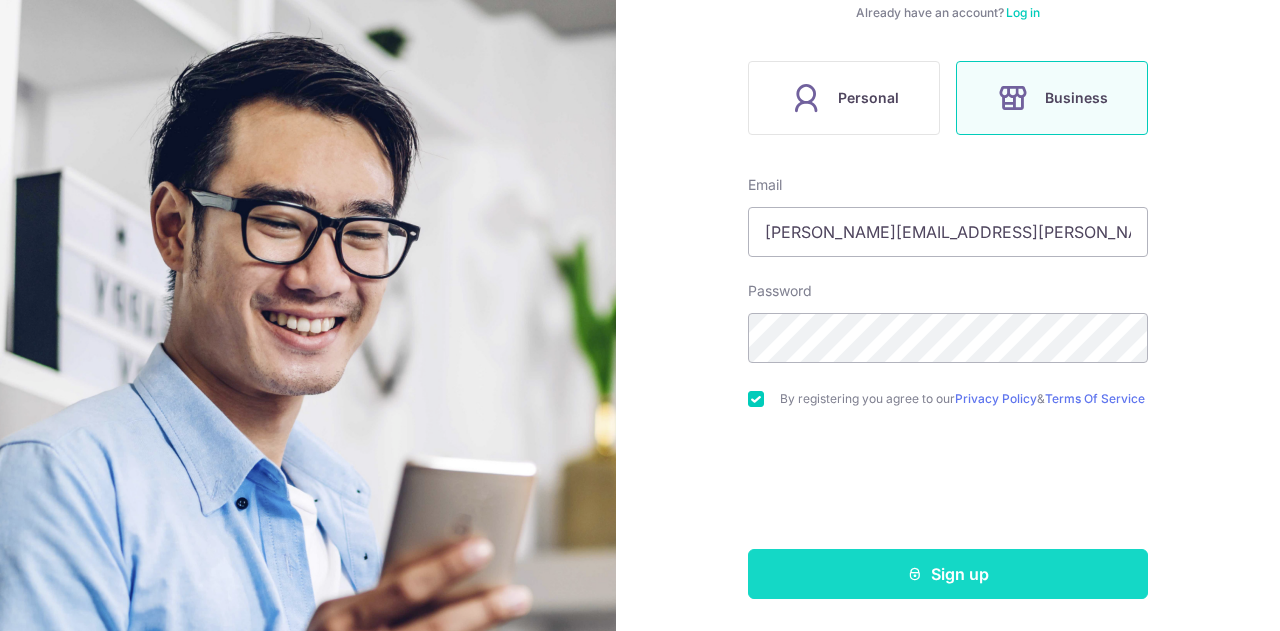 click on "Sign up" at bounding box center [948, 574] 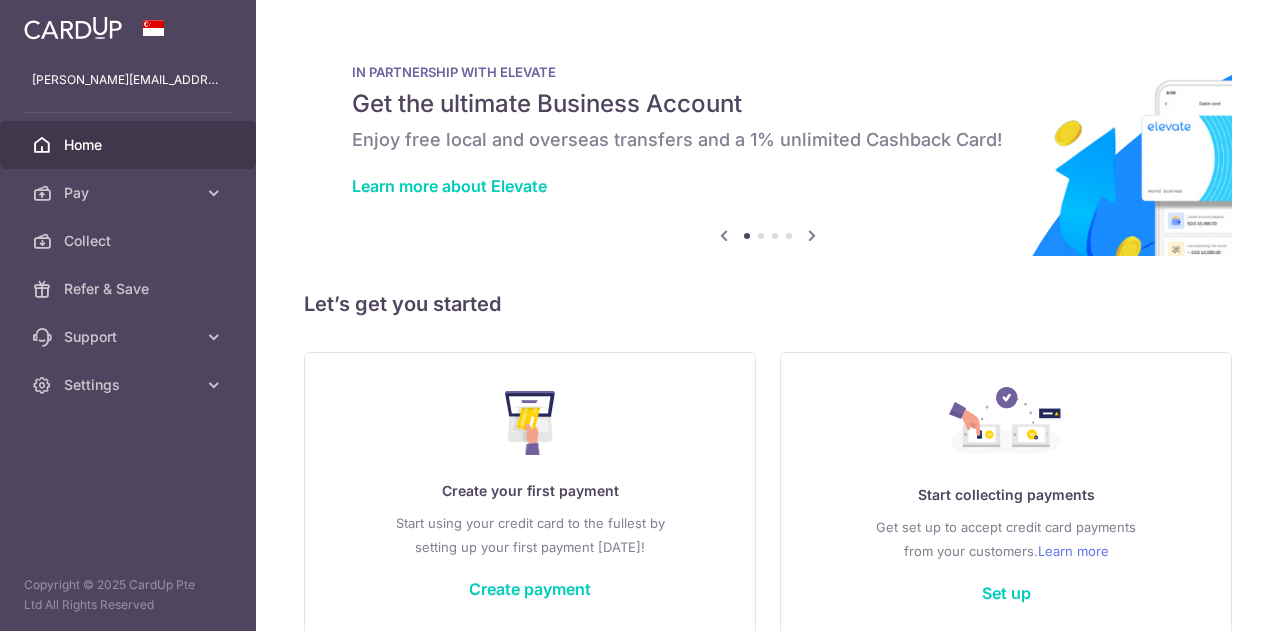 scroll, scrollTop: 0, scrollLeft: 0, axis: both 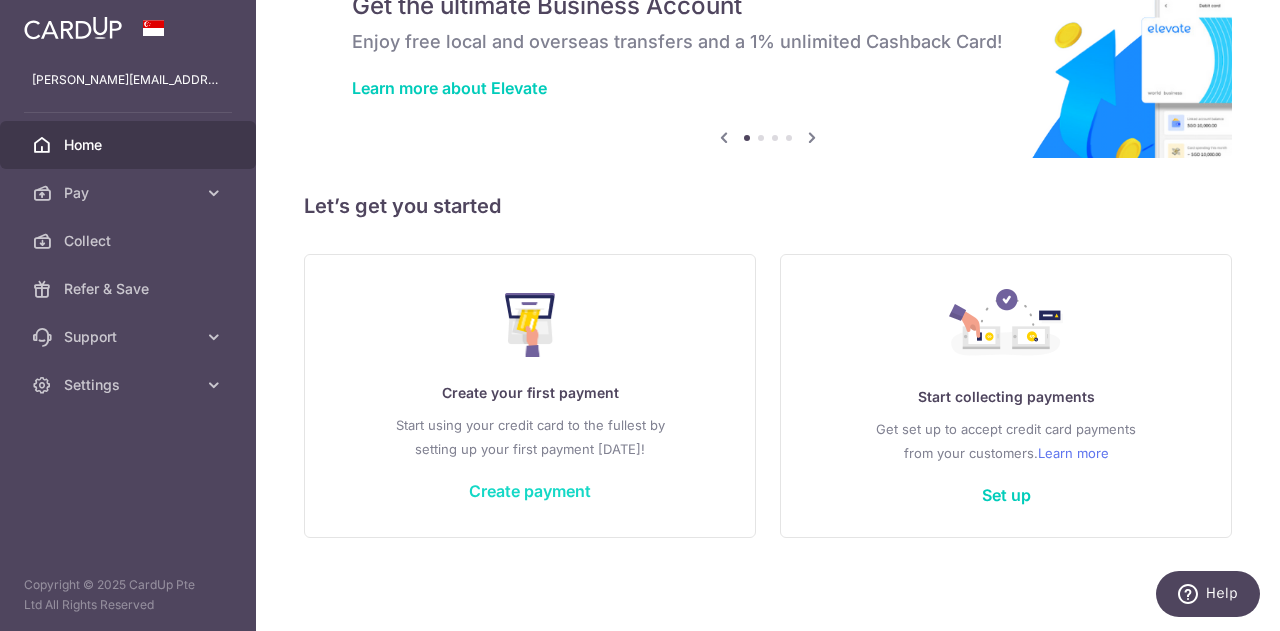 click on "Create payment" at bounding box center (530, 491) 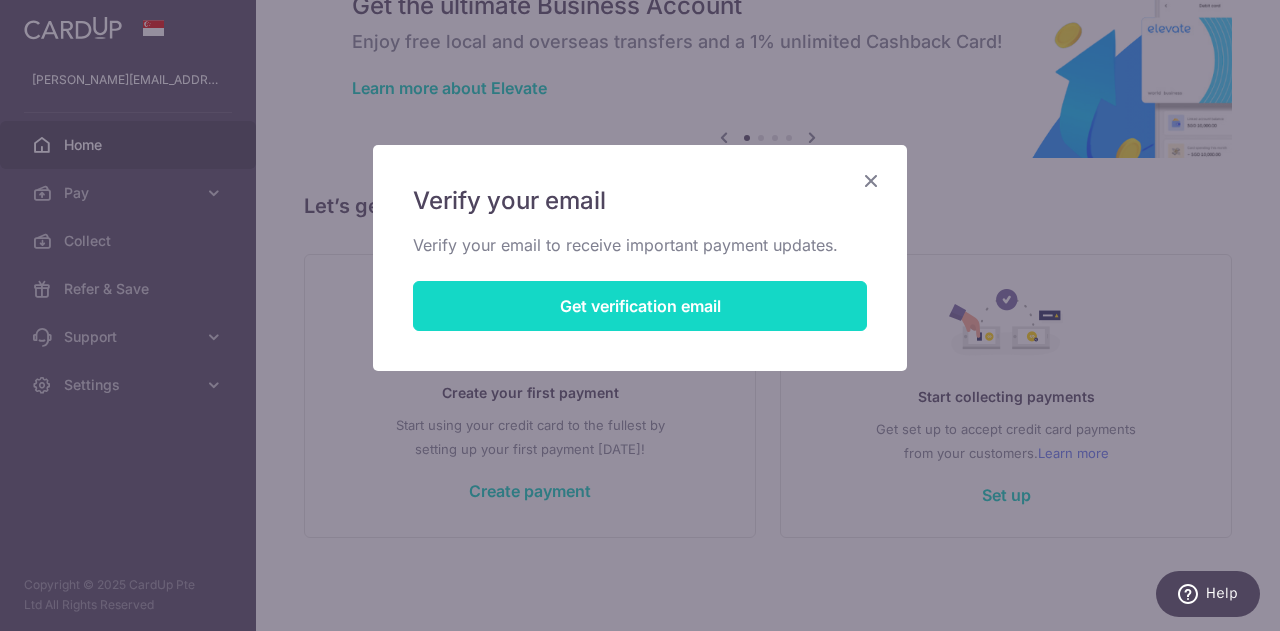 click on "Get verification email" at bounding box center (640, 306) 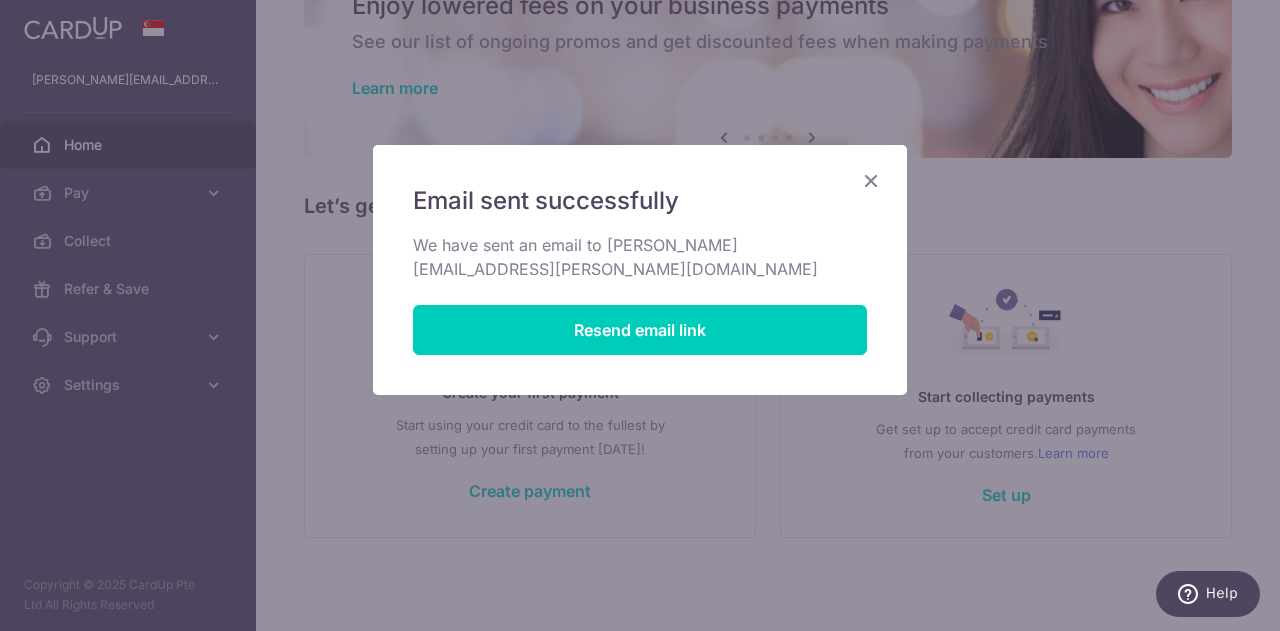 click at bounding box center (871, 180) 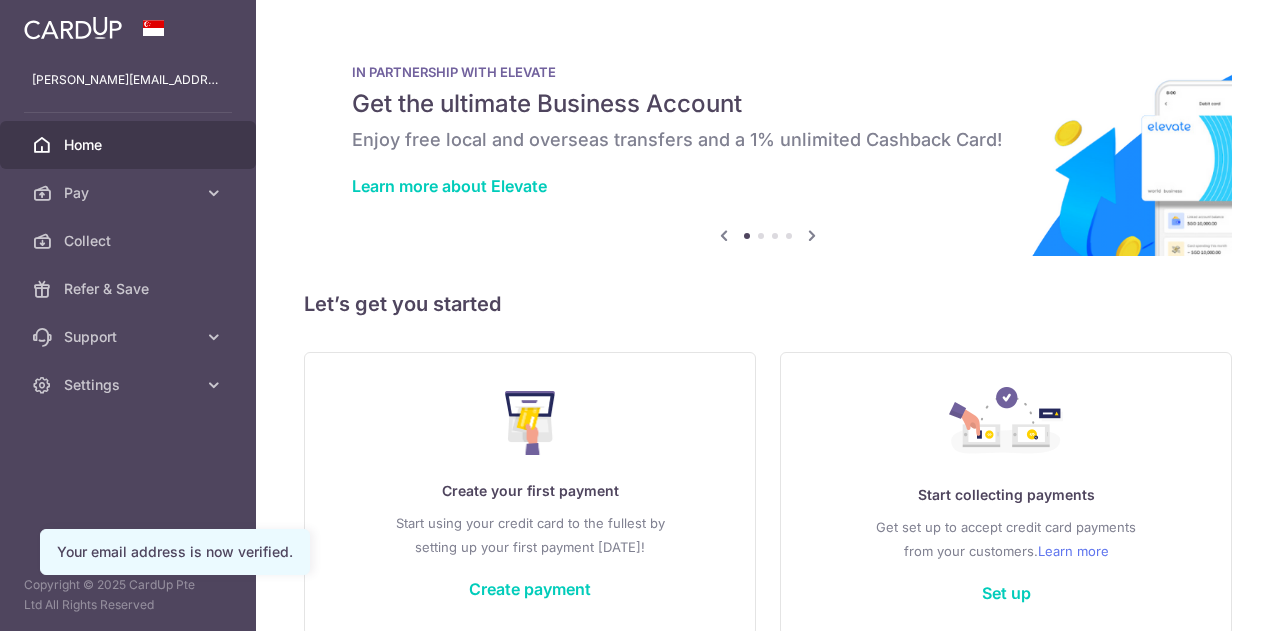 scroll, scrollTop: 0, scrollLeft: 0, axis: both 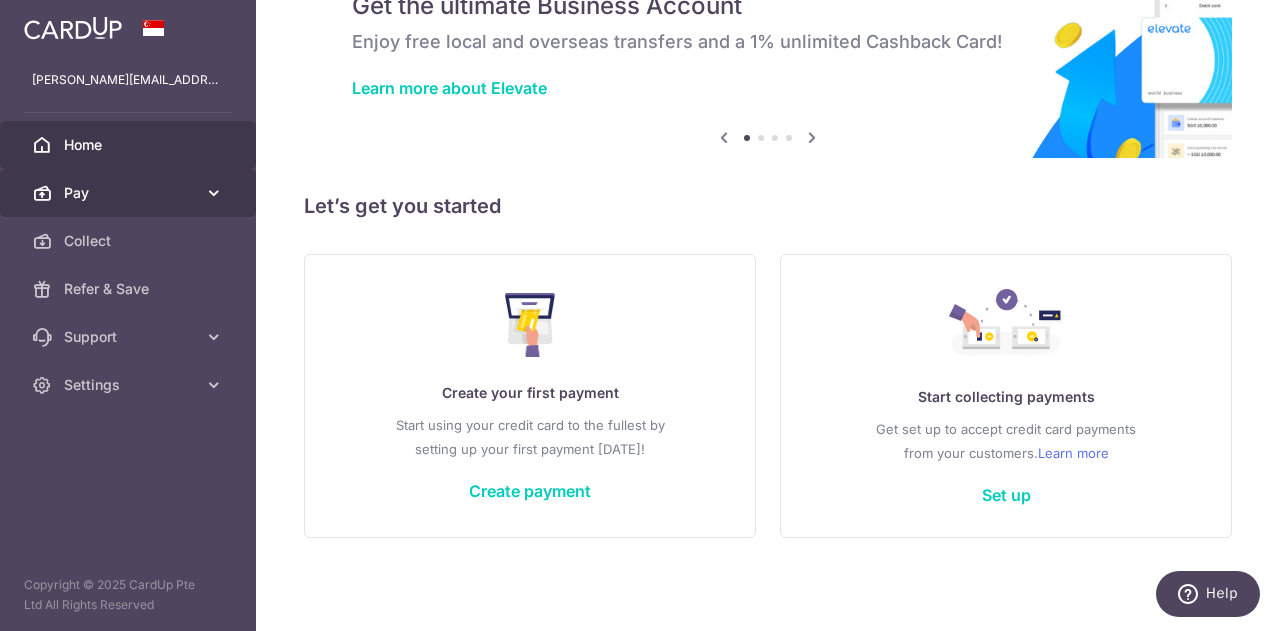 click on "Pay" at bounding box center [130, 193] 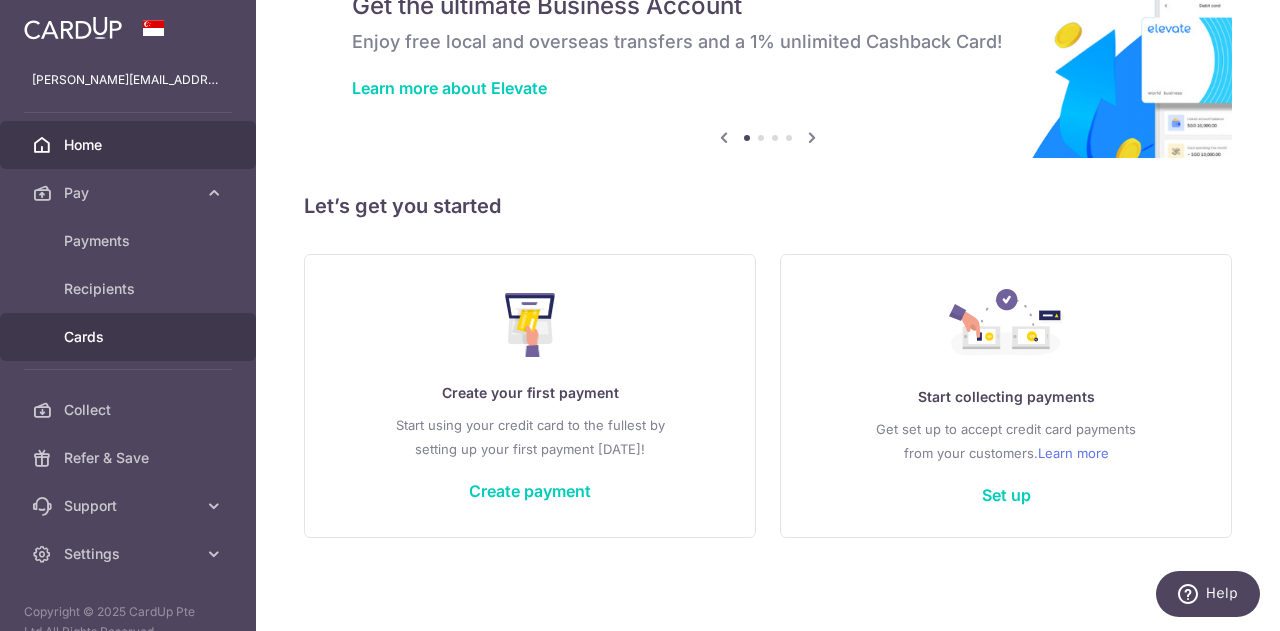 click on "Cards" at bounding box center [128, 337] 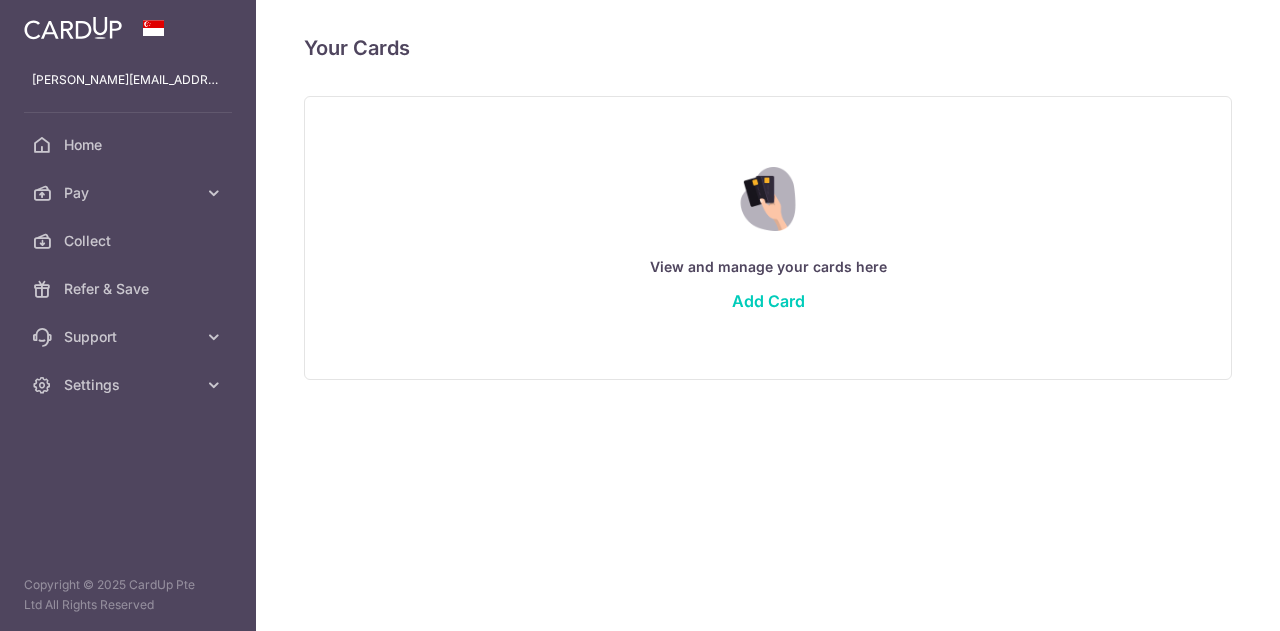 scroll, scrollTop: 0, scrollLeft: 0, axis: both 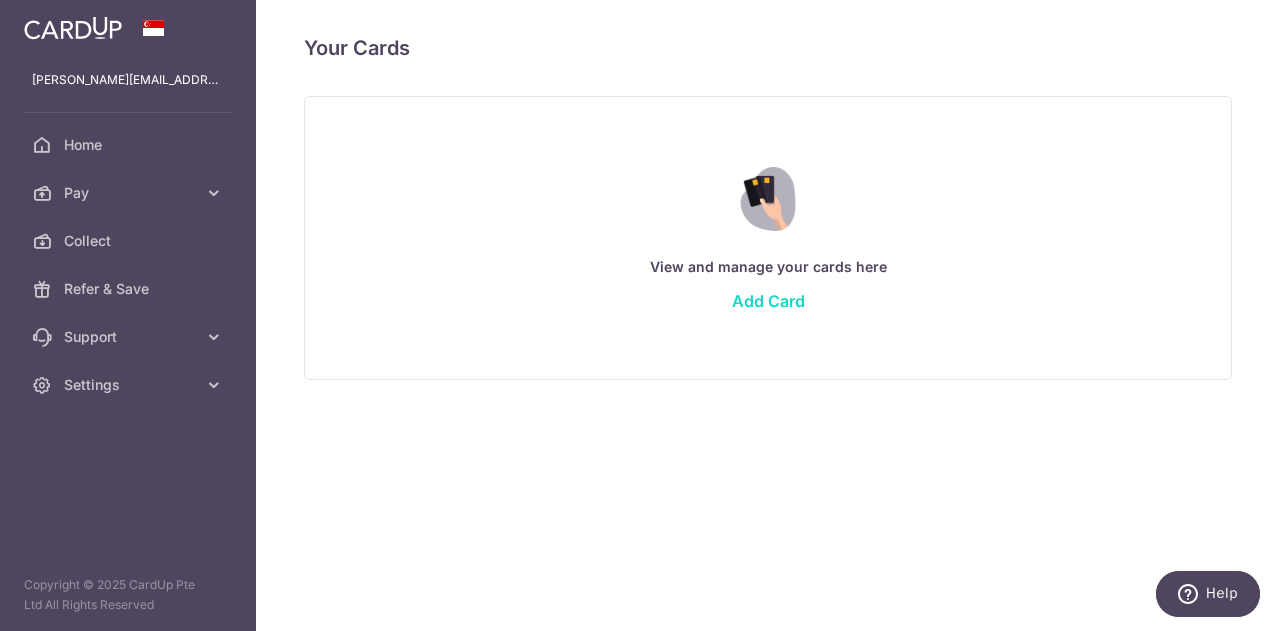 click on "Add Card" at bounding box center [768, 301] 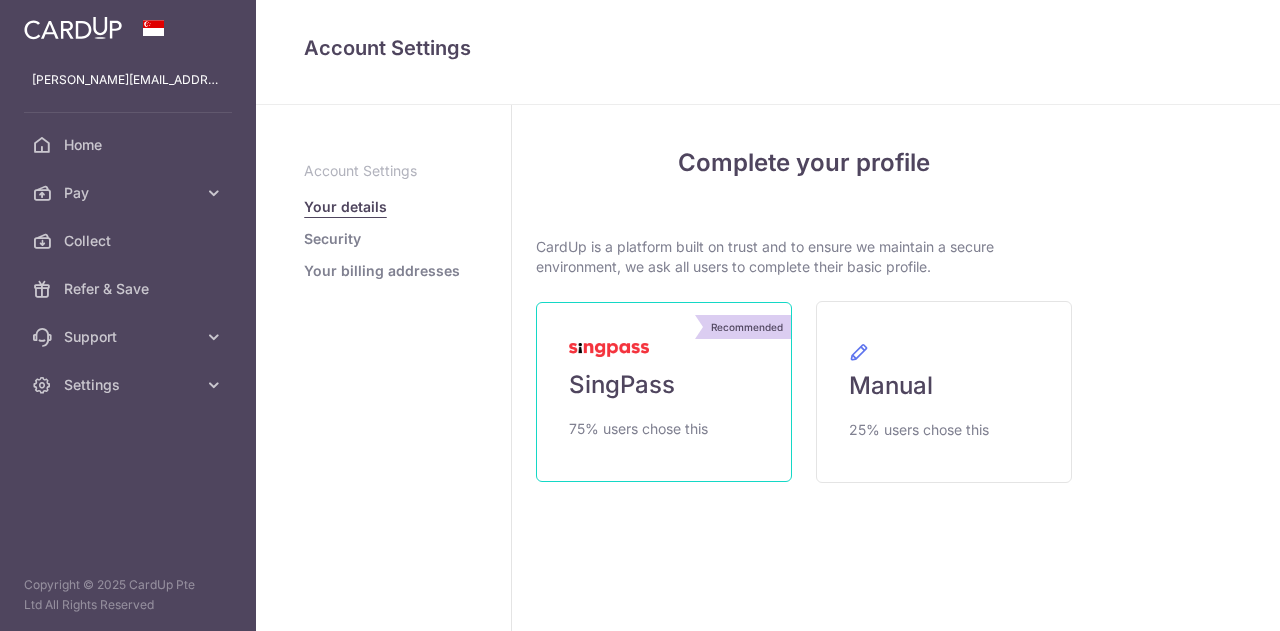 scroll, scrollTop: 0, scrollLeft: 0, axis: both 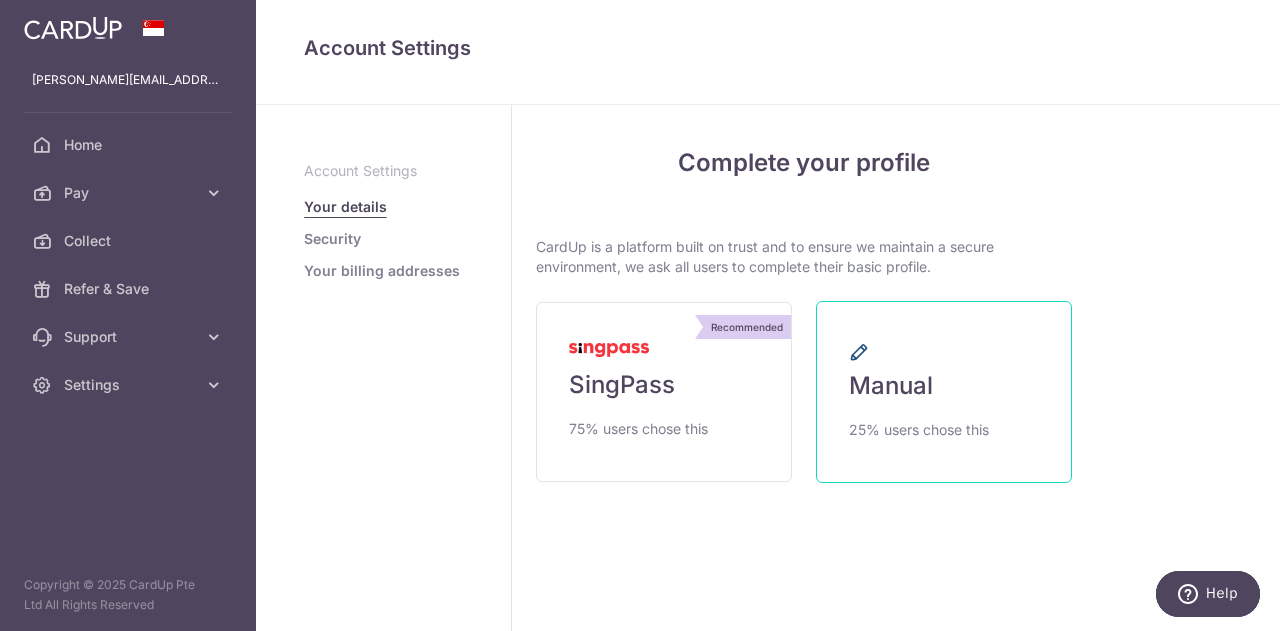 click on "Manual" at bounding box center (891, 386) 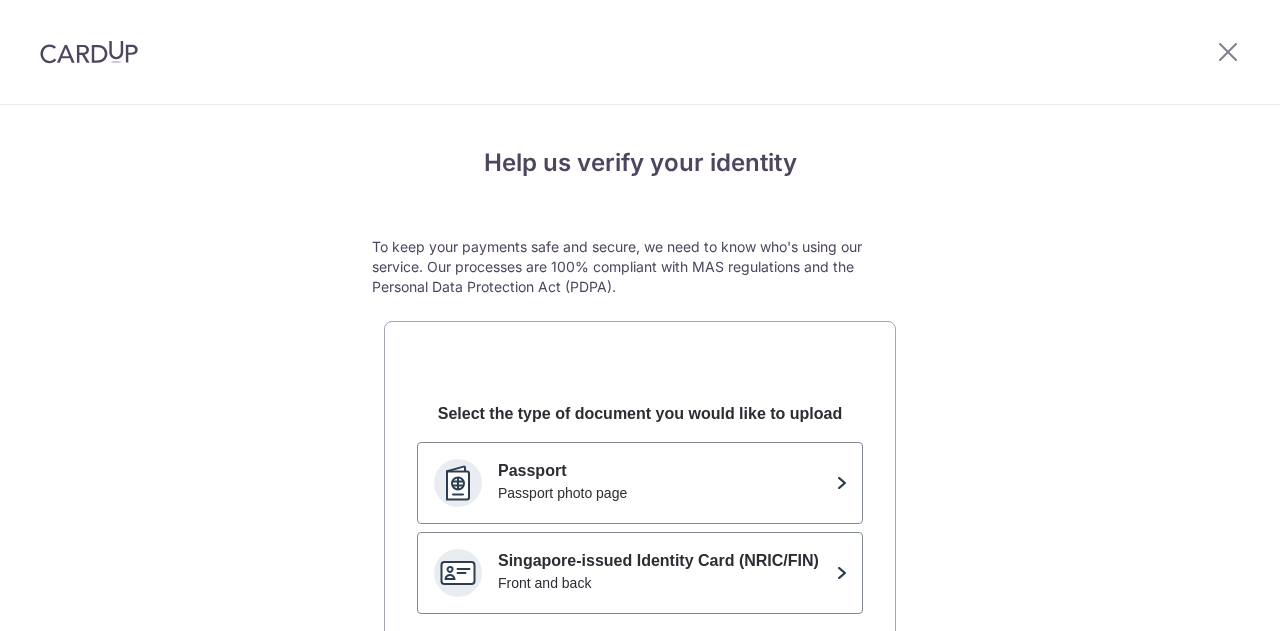 scroll, scrollTop: 0, scrollLeft: 0, axis: both 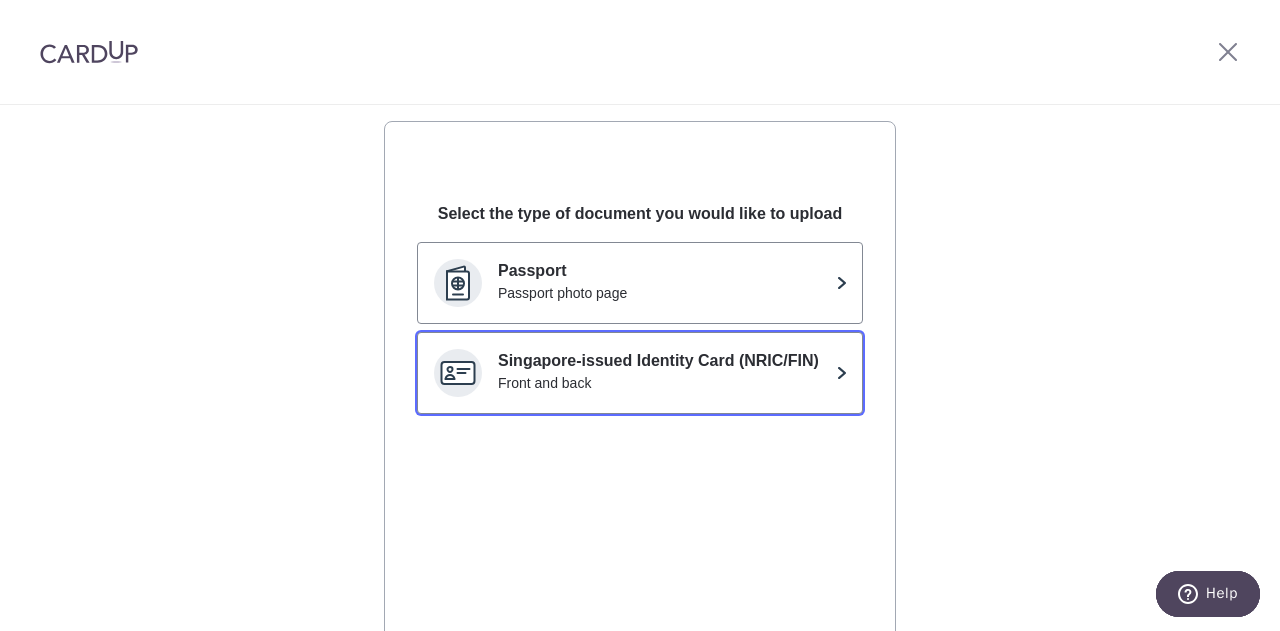 click on "Singapore-issued Identity Card (NRIC/FIN)" 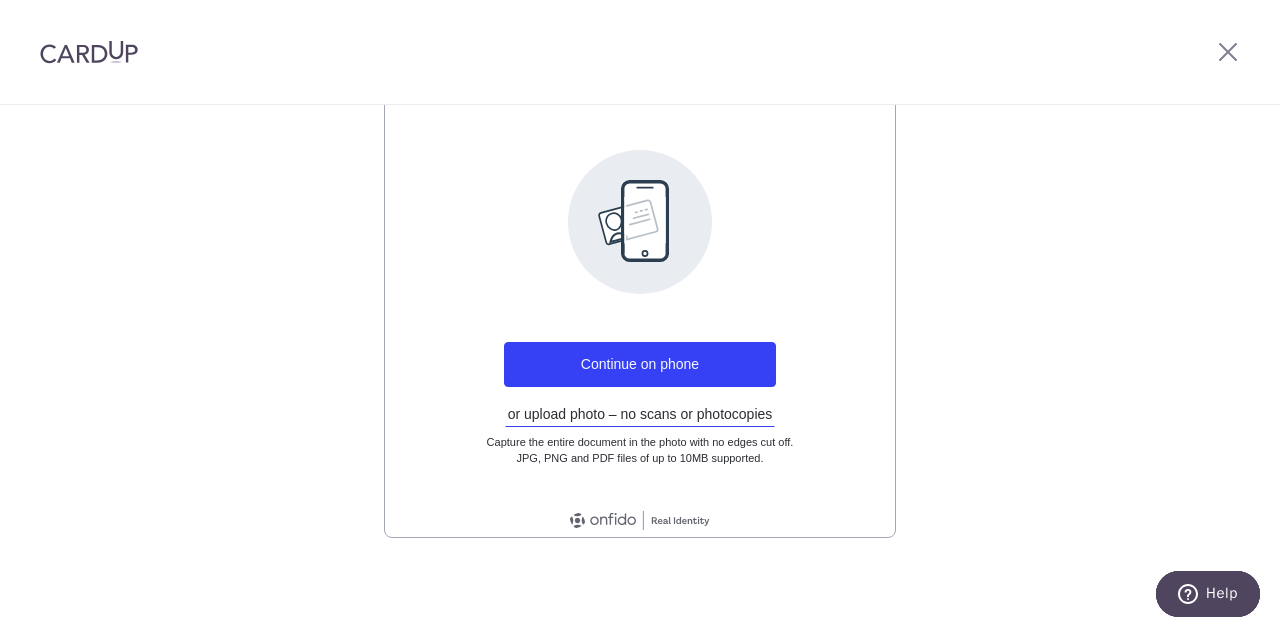 scroll, scrollTop: 34, scrollLeft: 0, axis: vertical 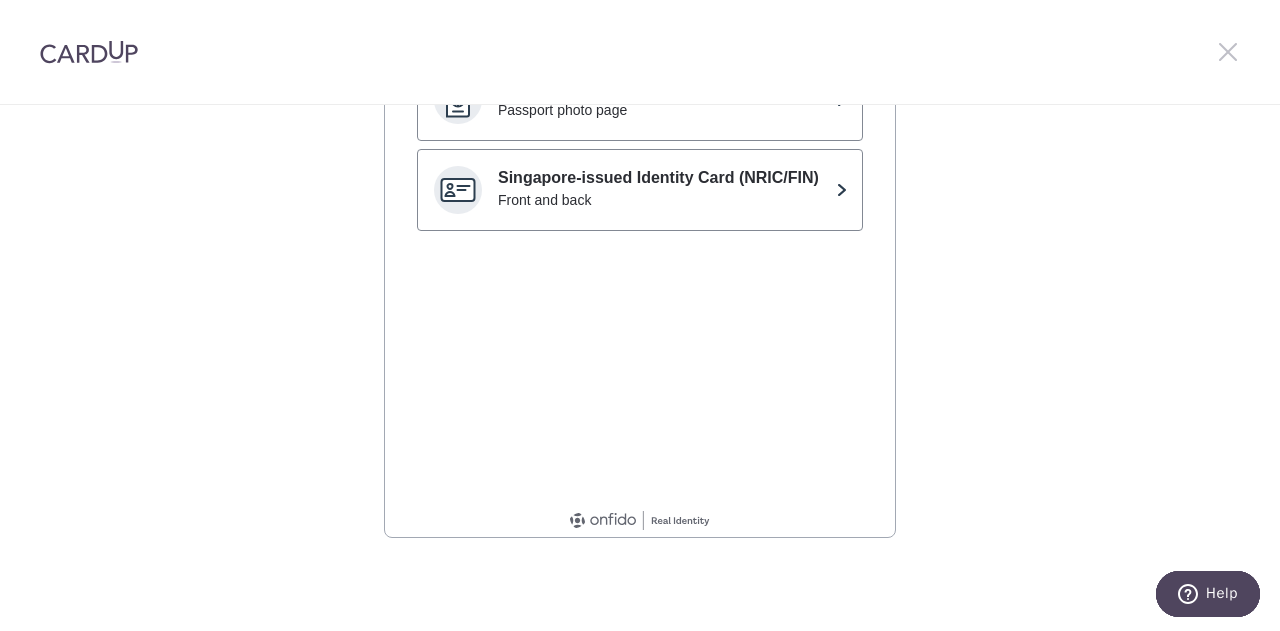 click at bounding box center [1228, 51] 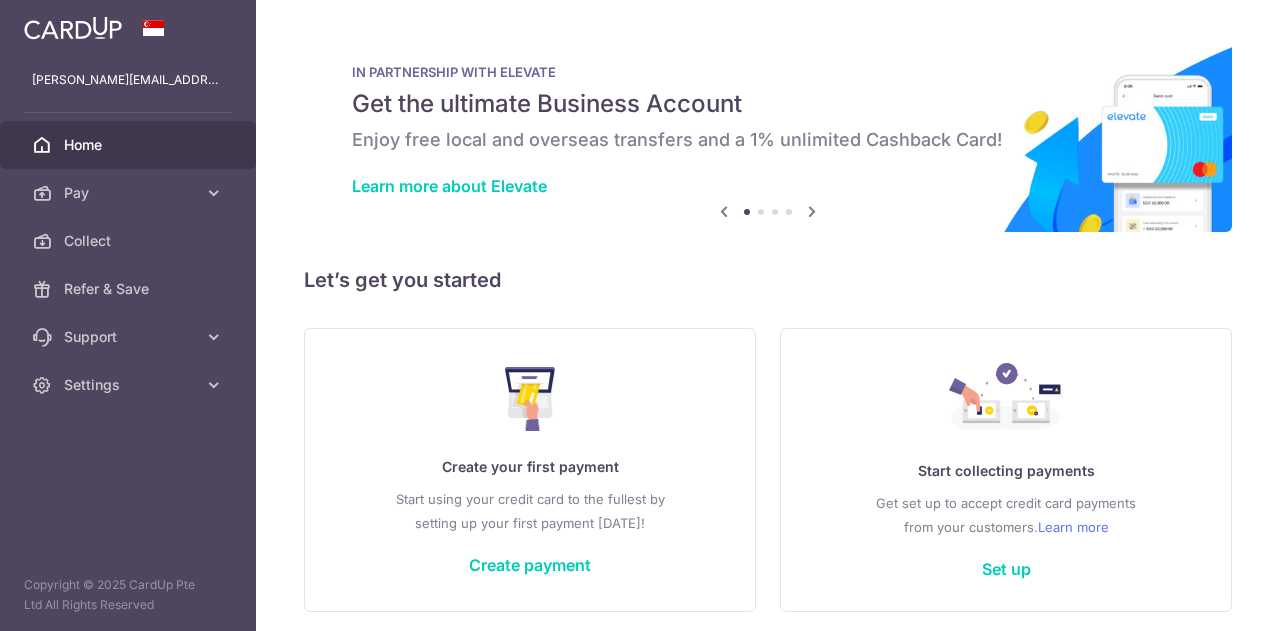 scroll, scrollTop: 0, scrollLeft: 0, axis: both 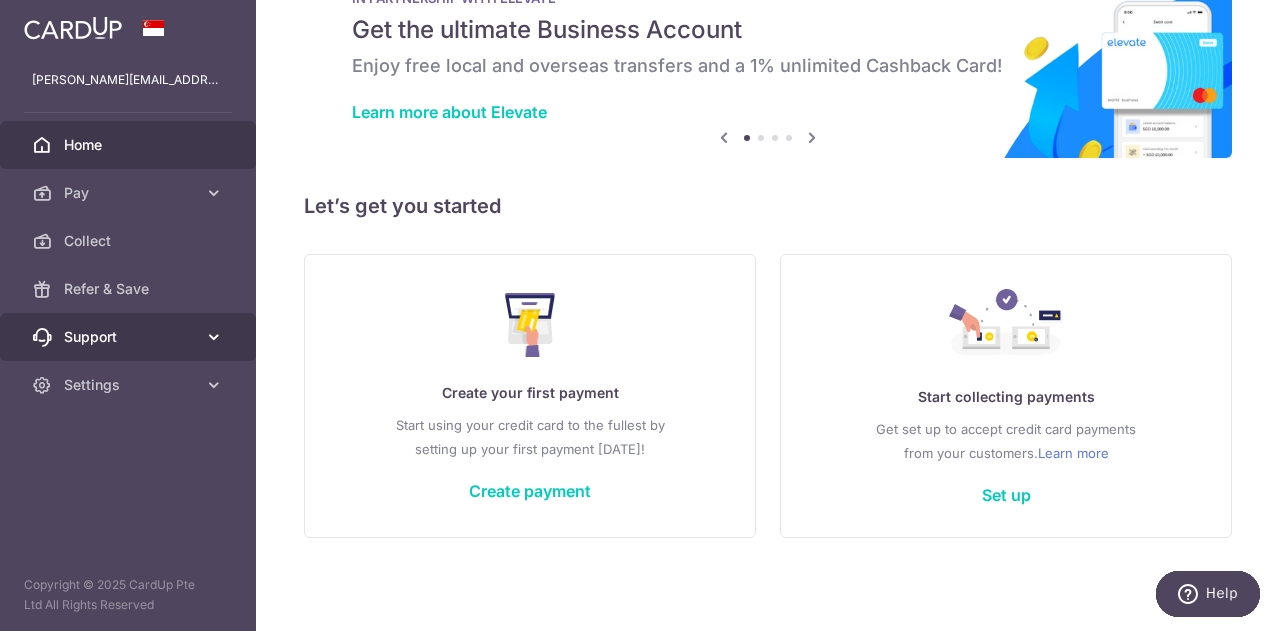 click on "Support" at bounding box center [130, 337] 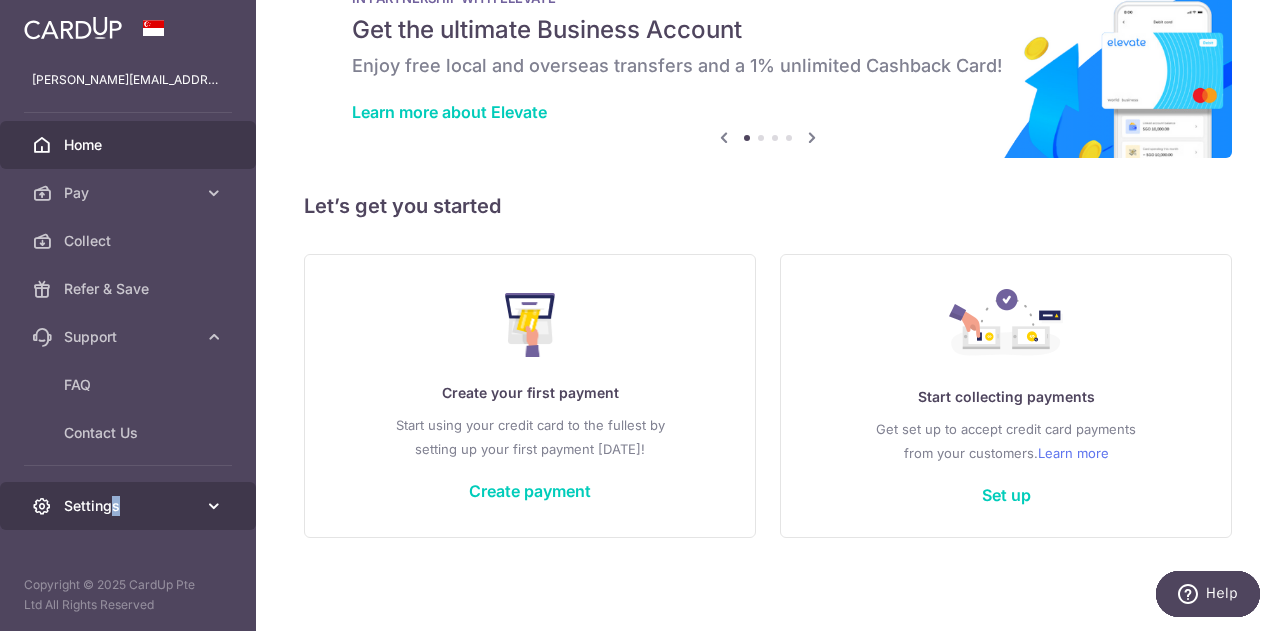click on "Settings" at bounding box center [128, 506] 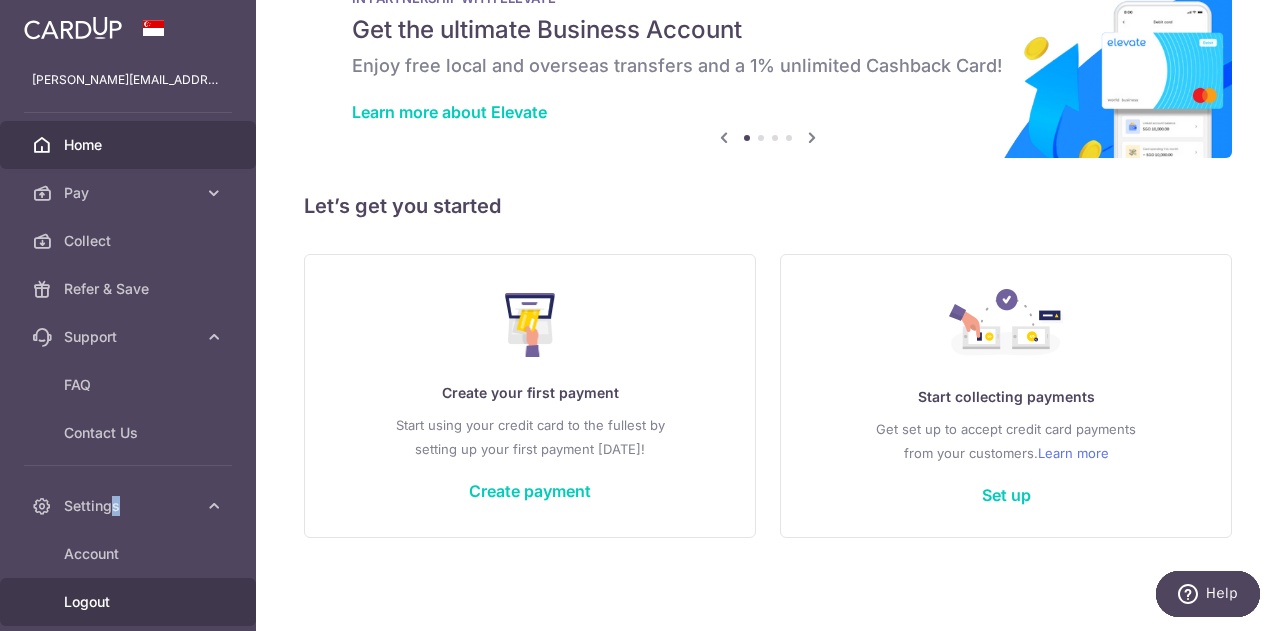 scroll, scrollTop: 98, scrollLeft: 0, axis: vertical 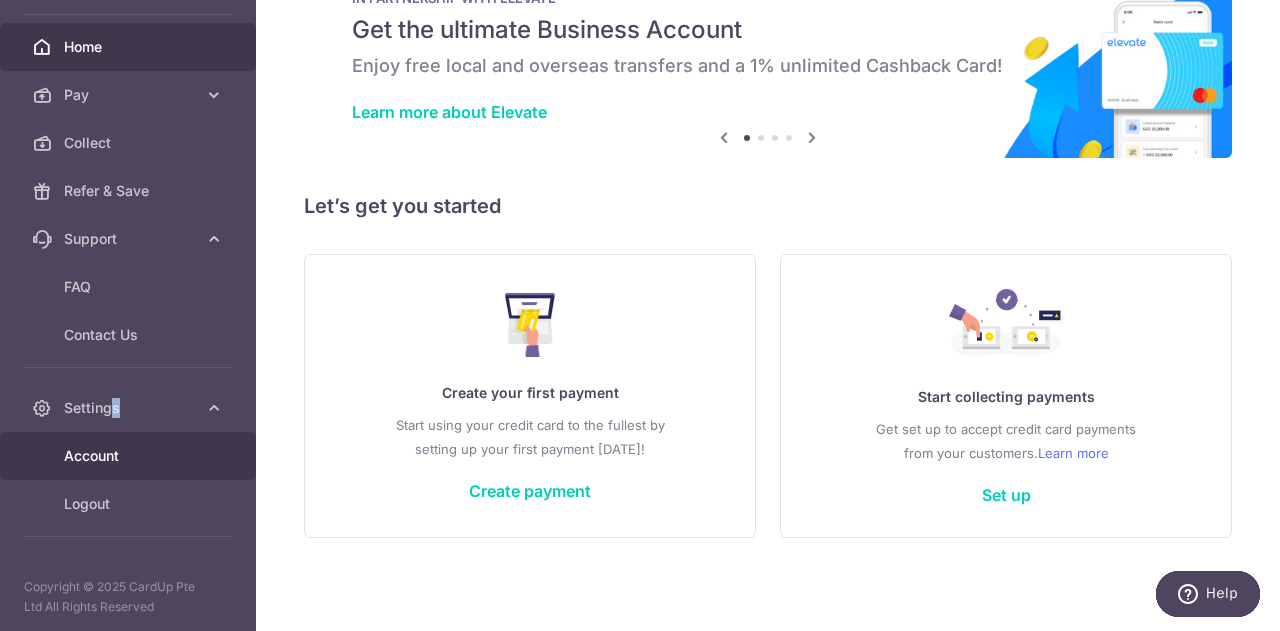 click on "Account" at bounding box center [130, 456] 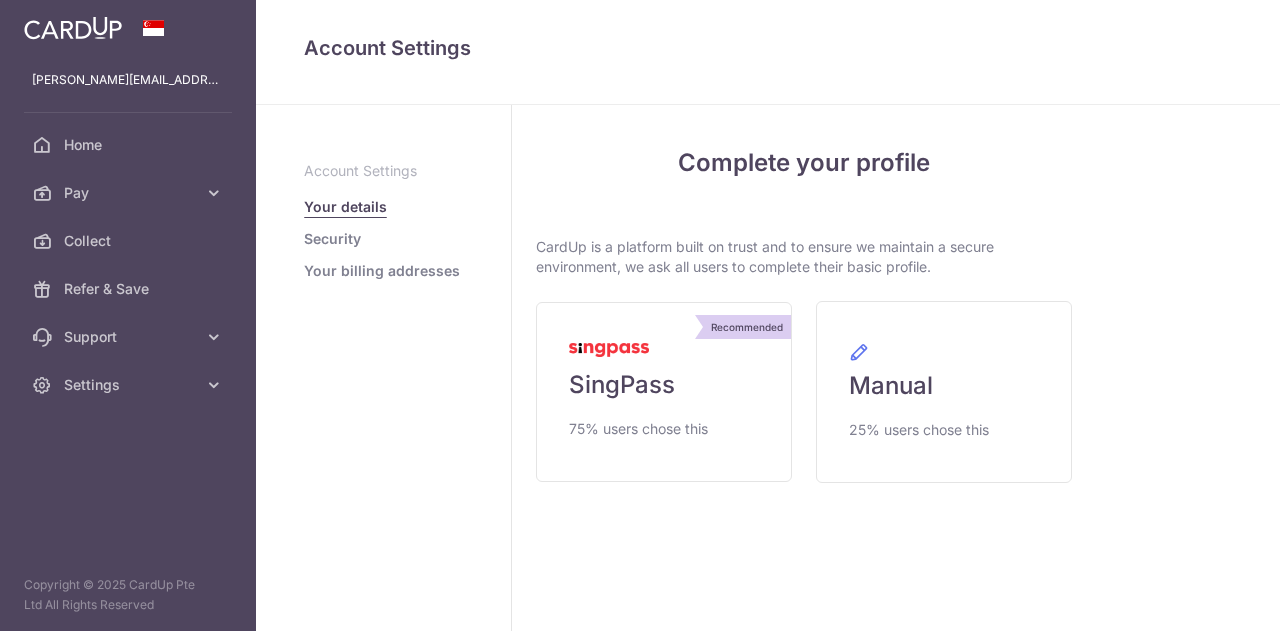 scroll, scrollTop: 0, scrollLeft: 0, axis: both 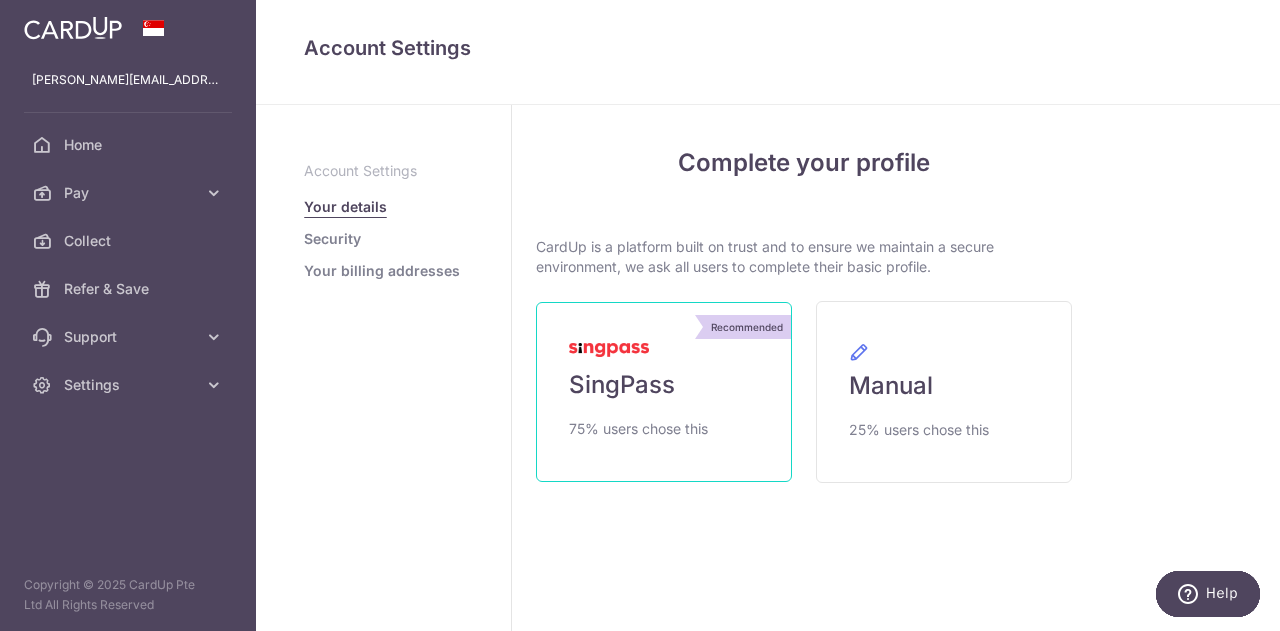 click on "SingPass" at bounding box center (622, 385) 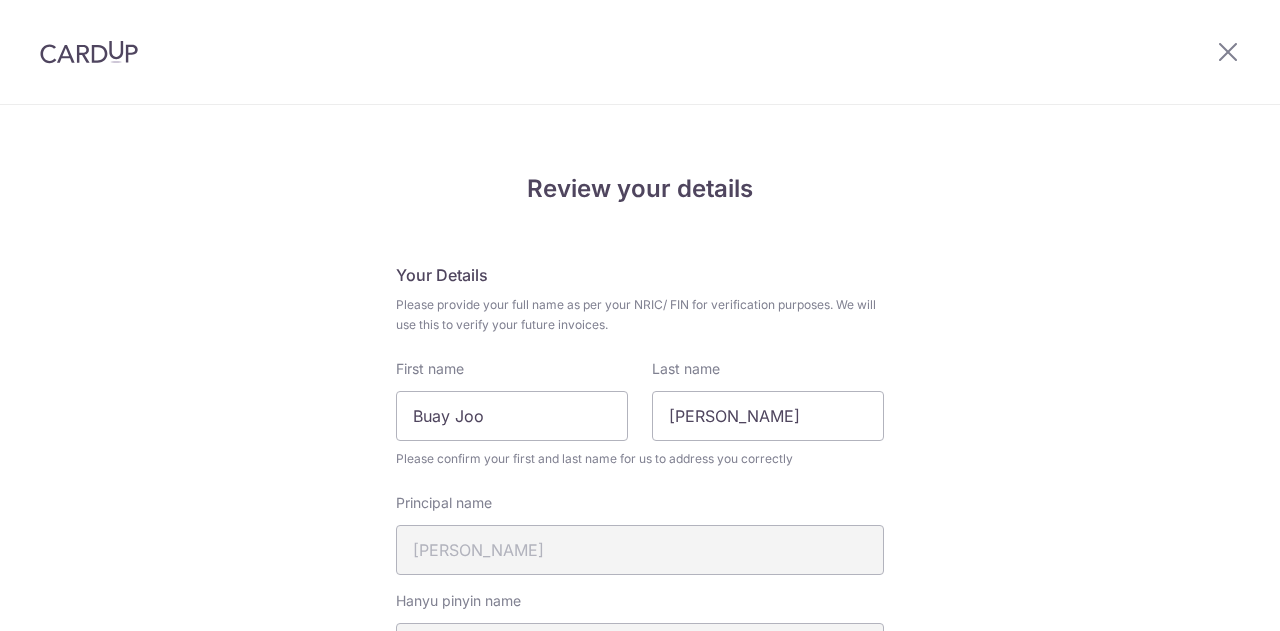 scroll, scrollTop: 0, scrollLeft: 0, axis: both 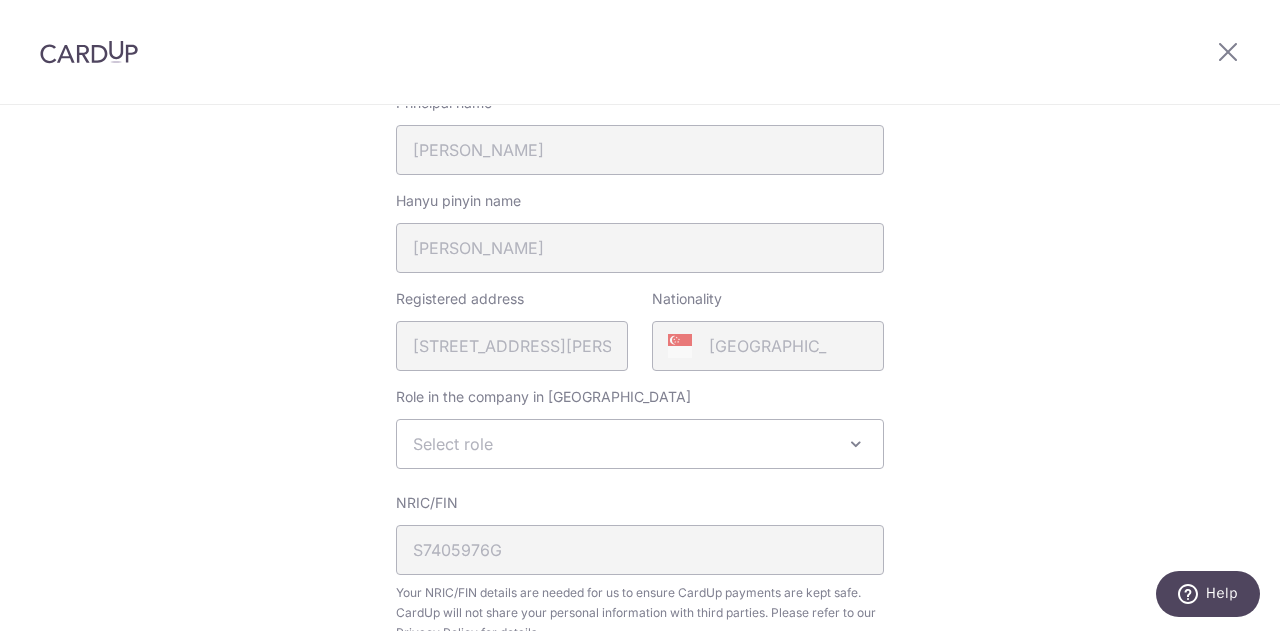 click at bounding box center (856, 444) 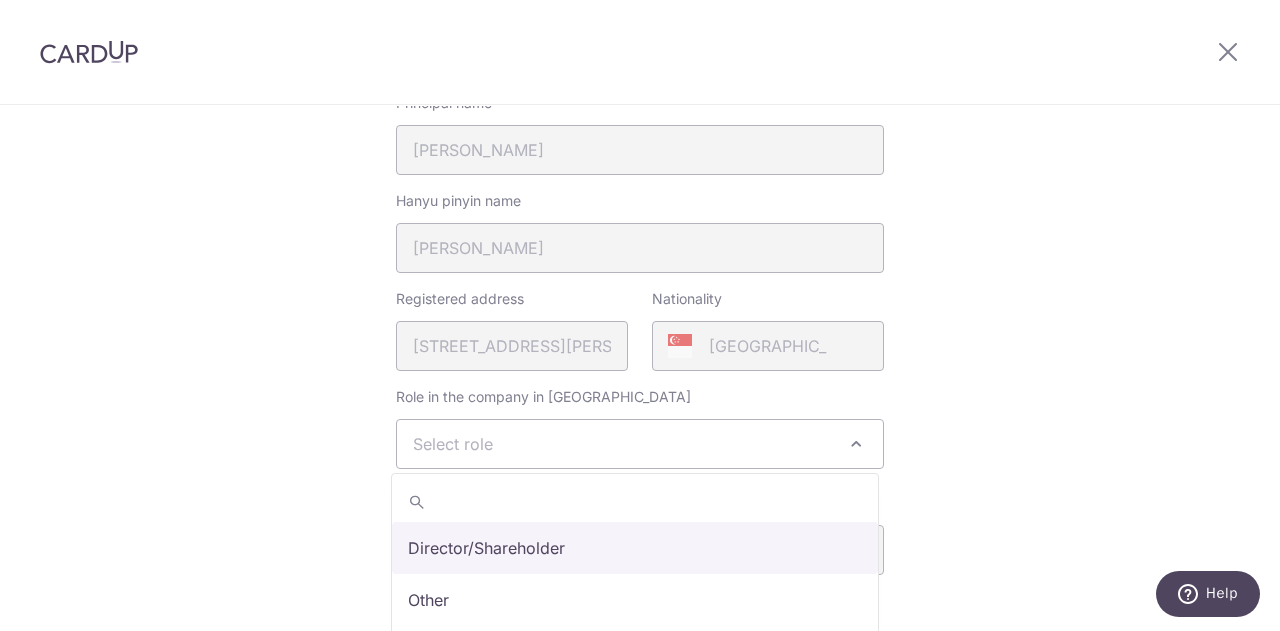 select on "director" 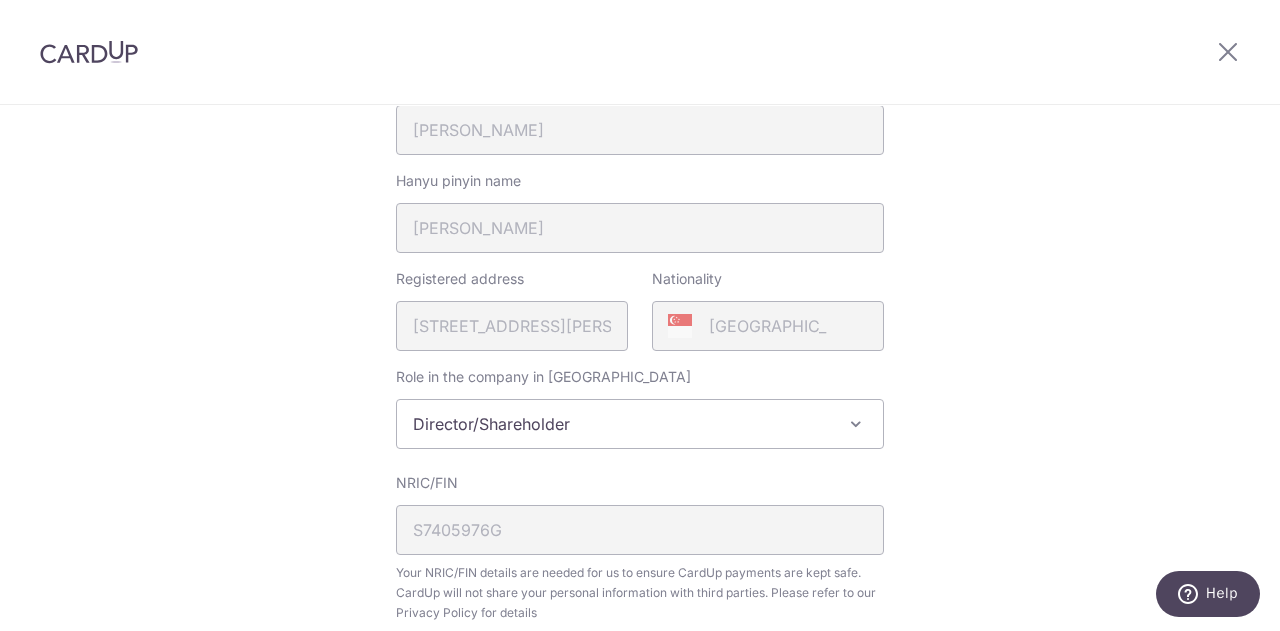 scroll, scrollTop: 700, scrollLeft: 0, axis: vertical 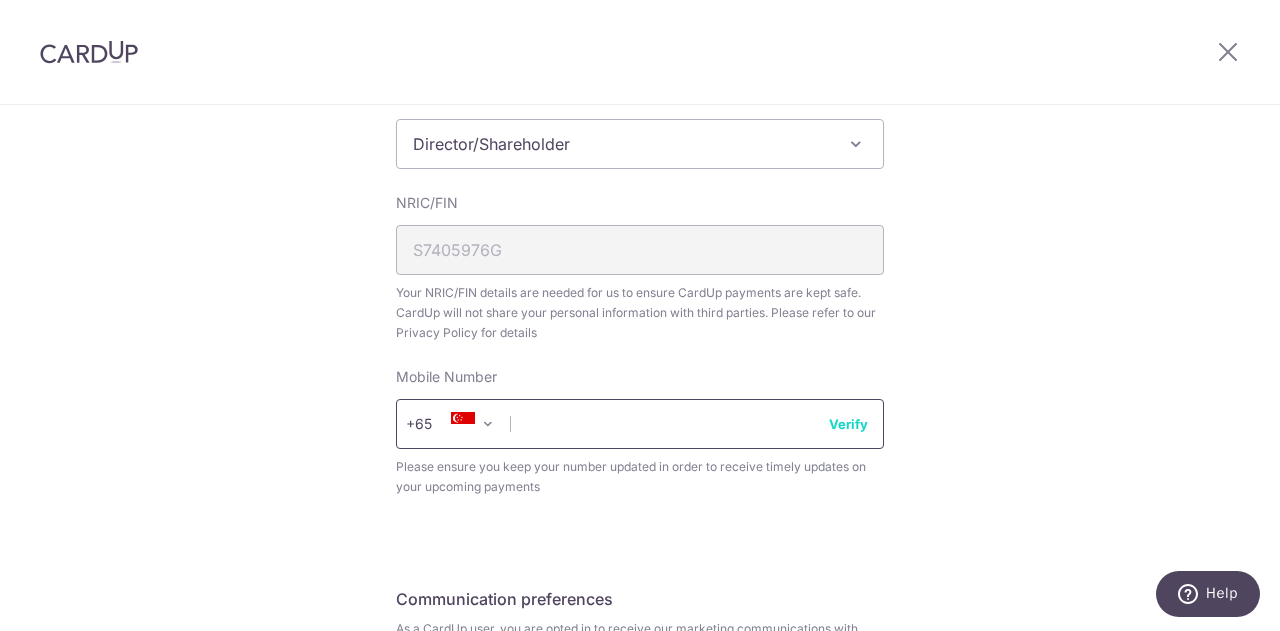 click at bounding box center (640, 424) 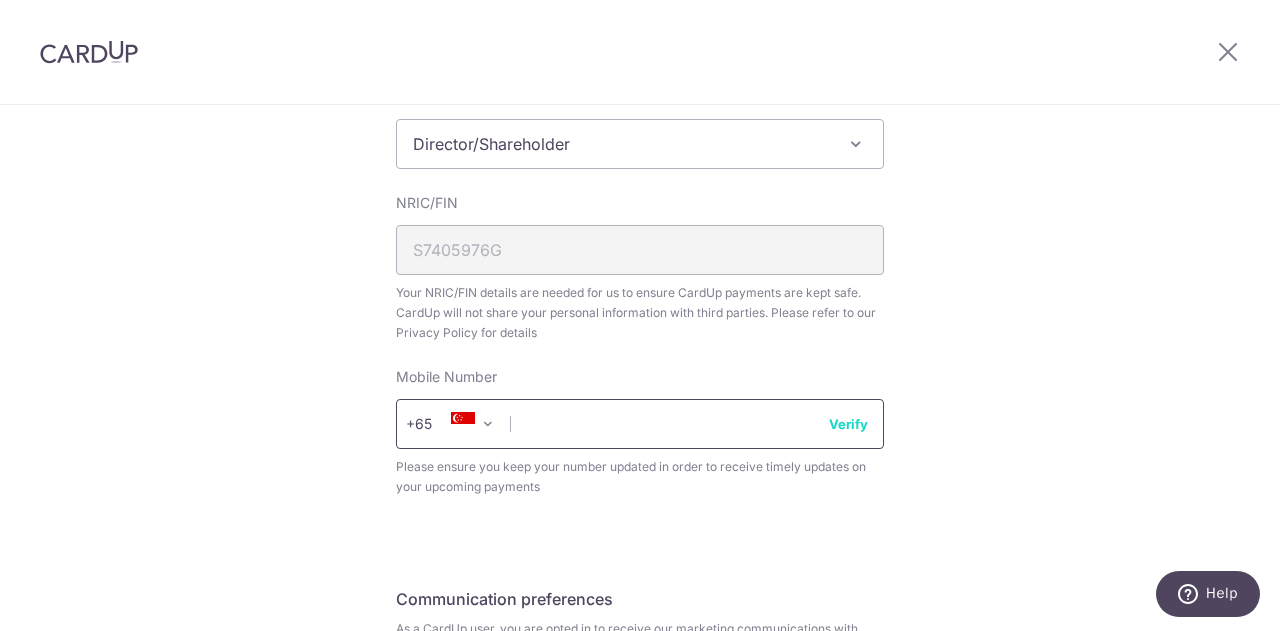 type on "97461674" 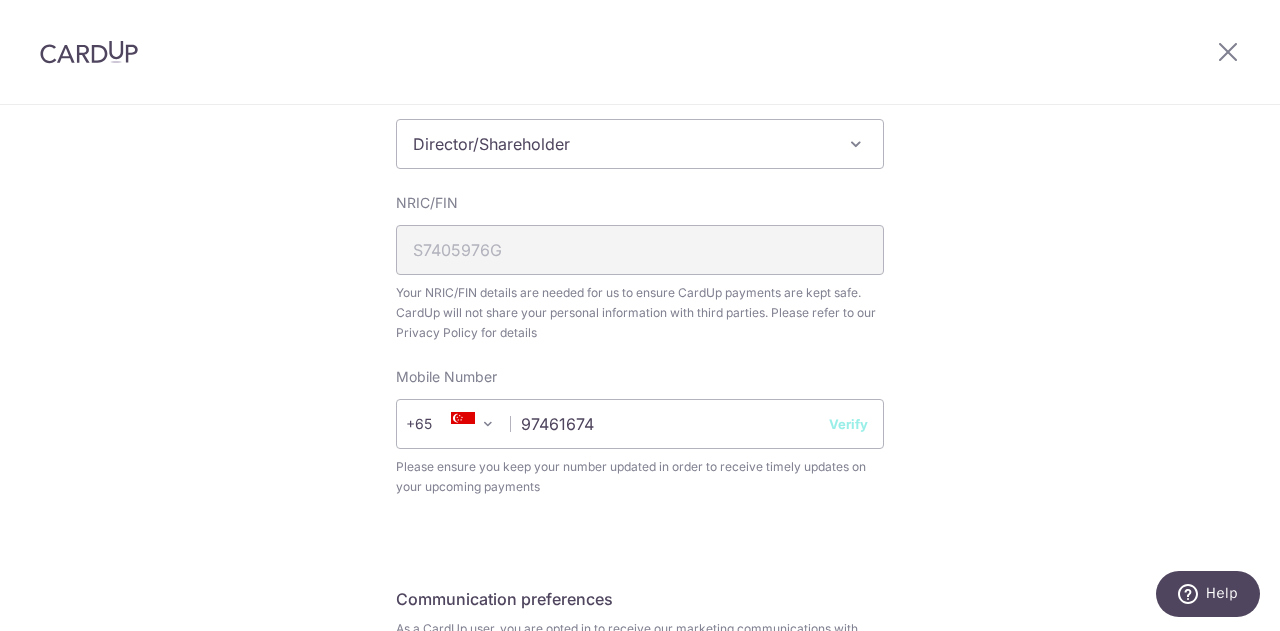 select on "65" 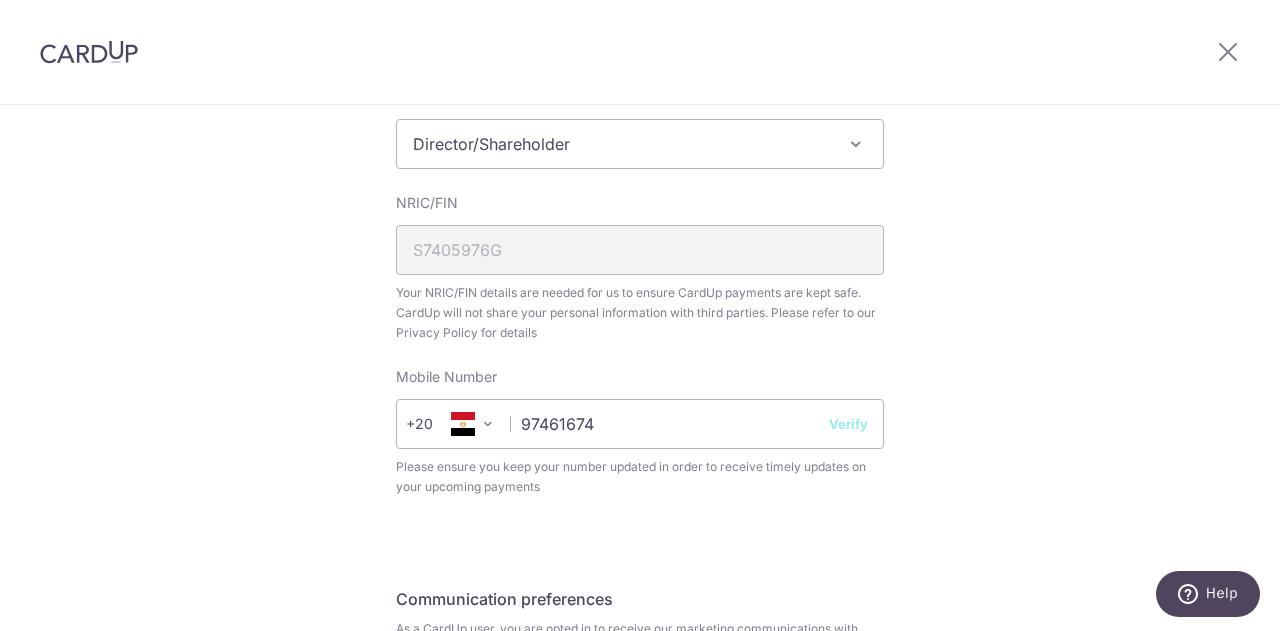 click on "Verify" at bounding box center (848, 424) 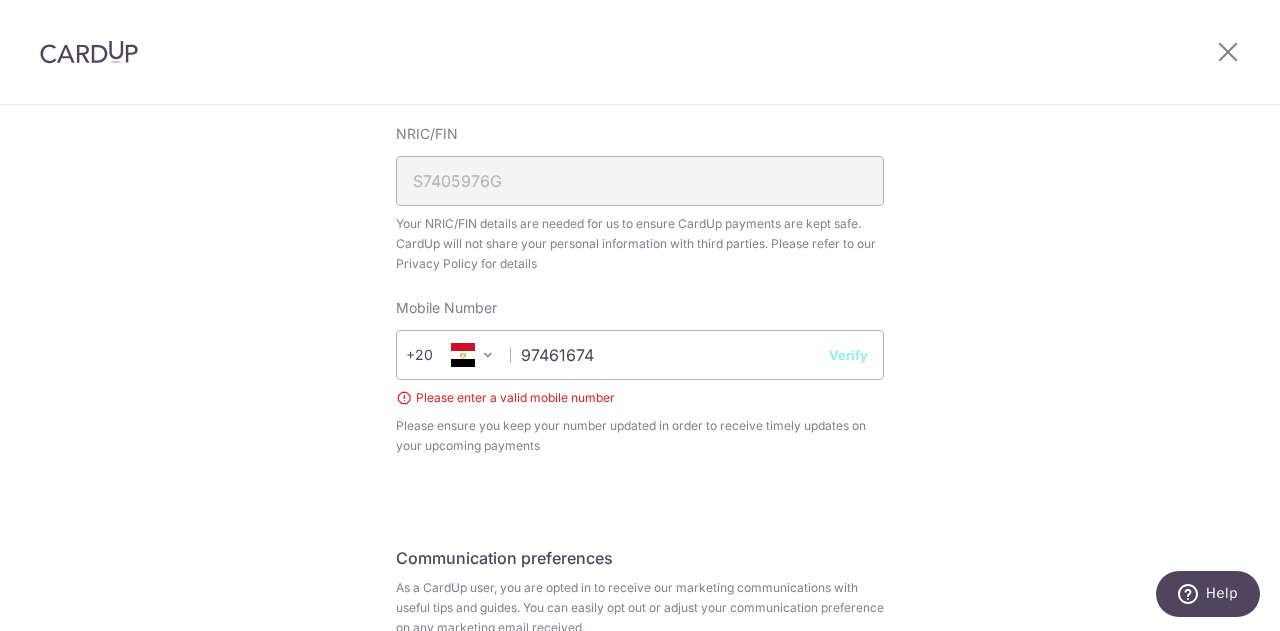 scroll, scrollTop: 800, scrollLeft: 0, axis: vertical 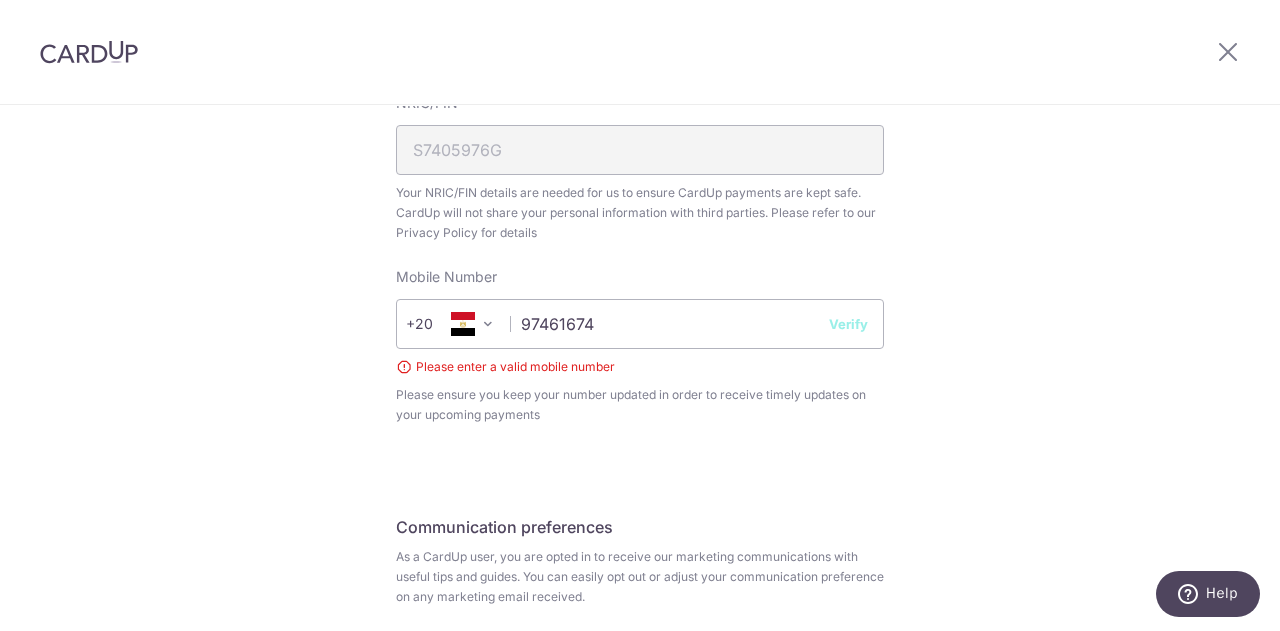 click at bounding box center [488, 324] 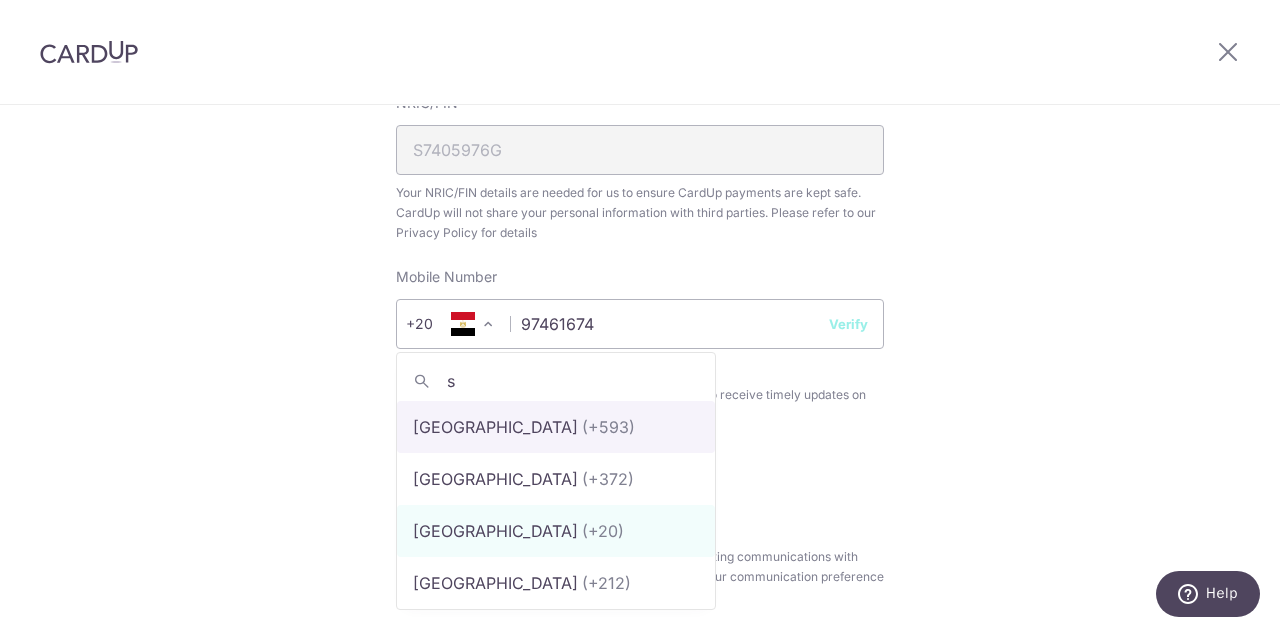 scroll, scrollTop: 0, scrollLeft: 0, axis: both 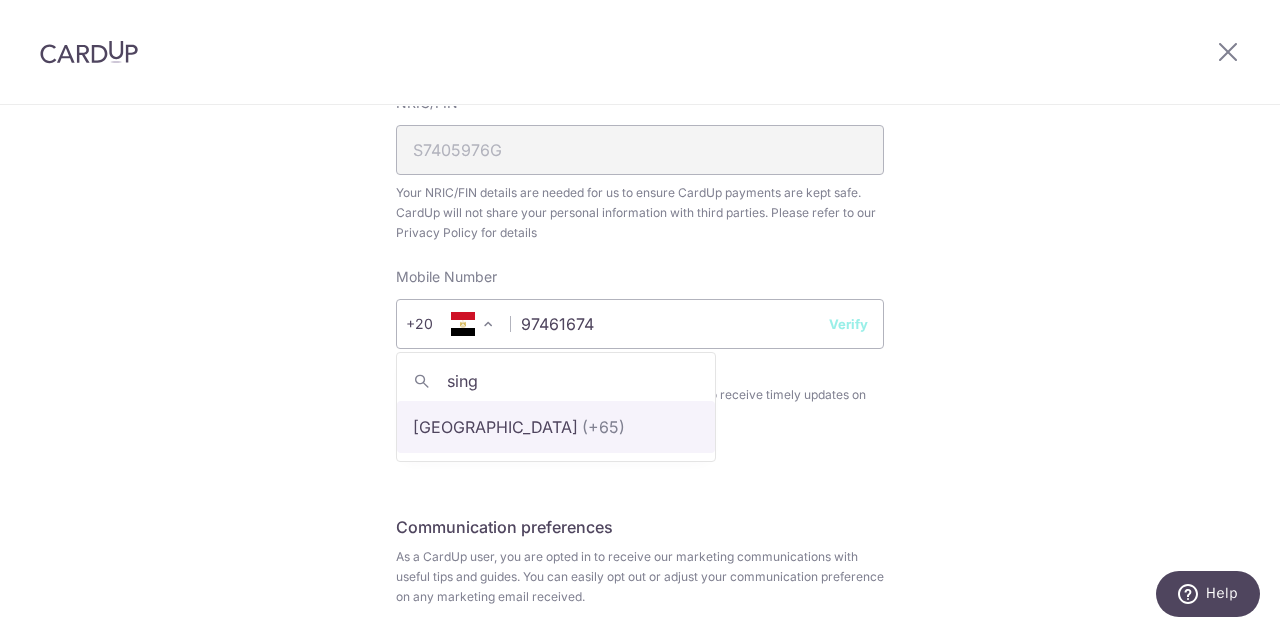 type on "sing" 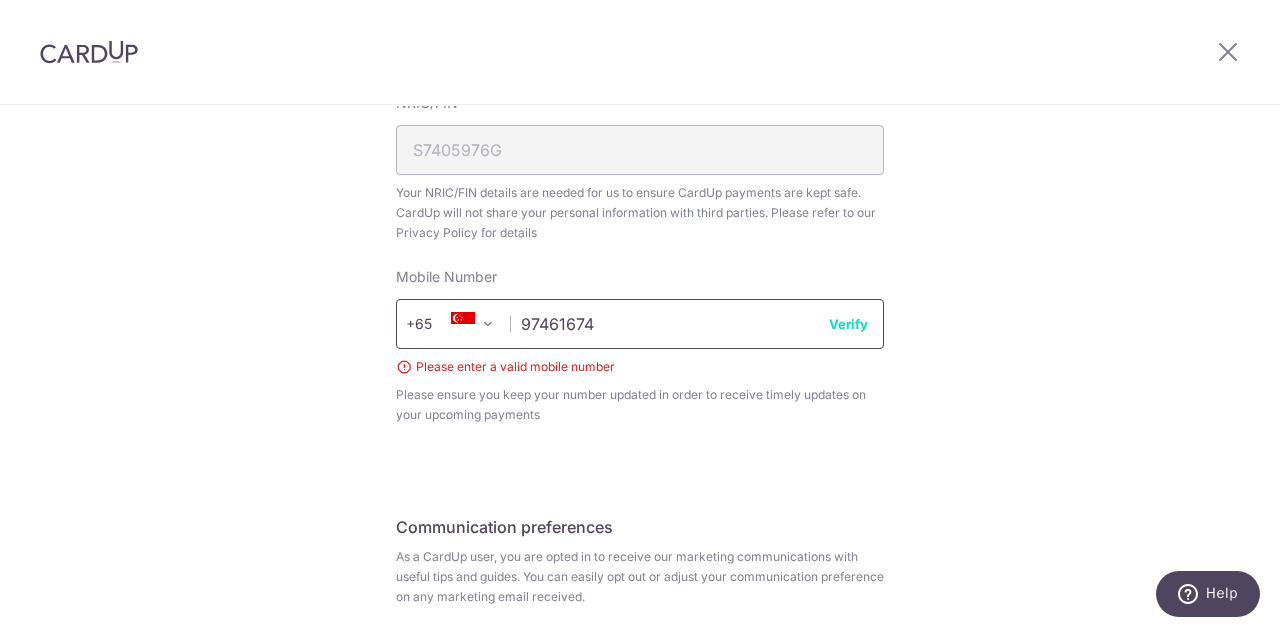 click on "97461674" at bounding box center (640, 324) 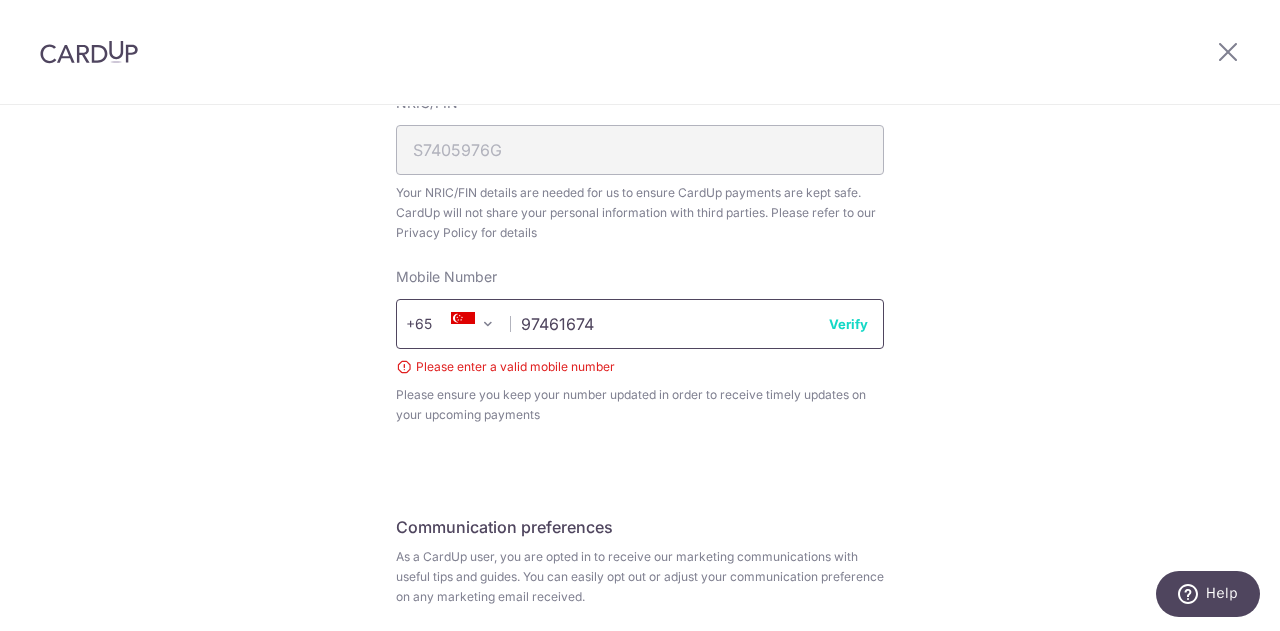 click on "97461674" at bounding box center (640, 324) 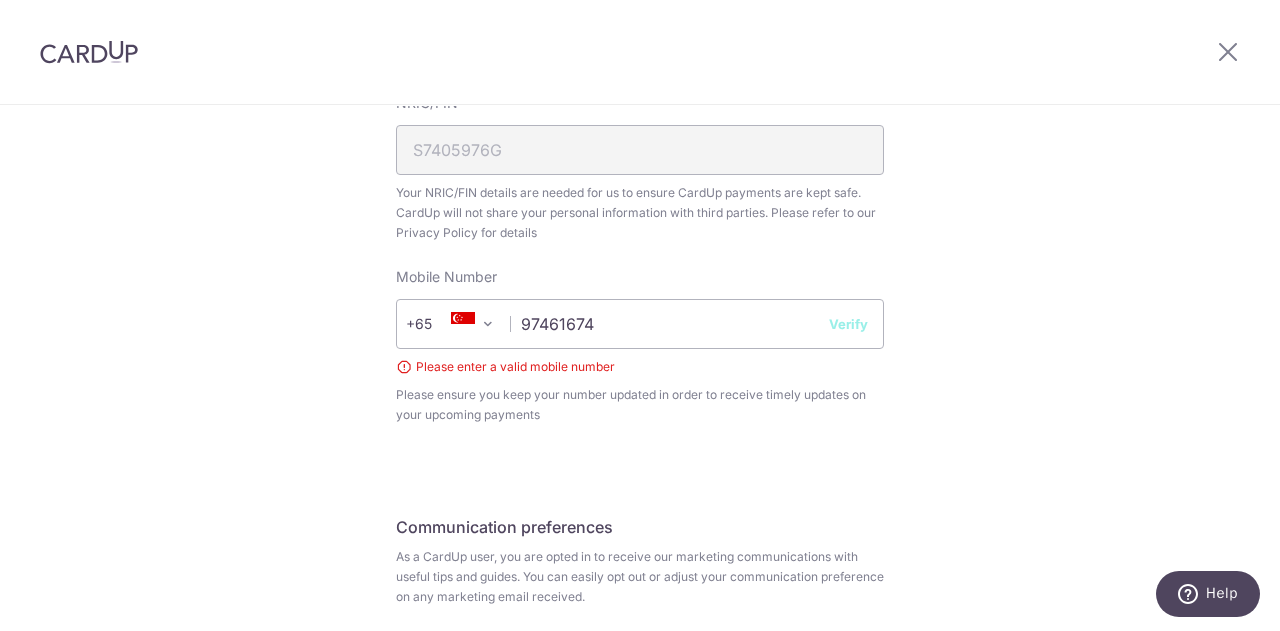 click on "Verify" at bounding box center (848, 324) 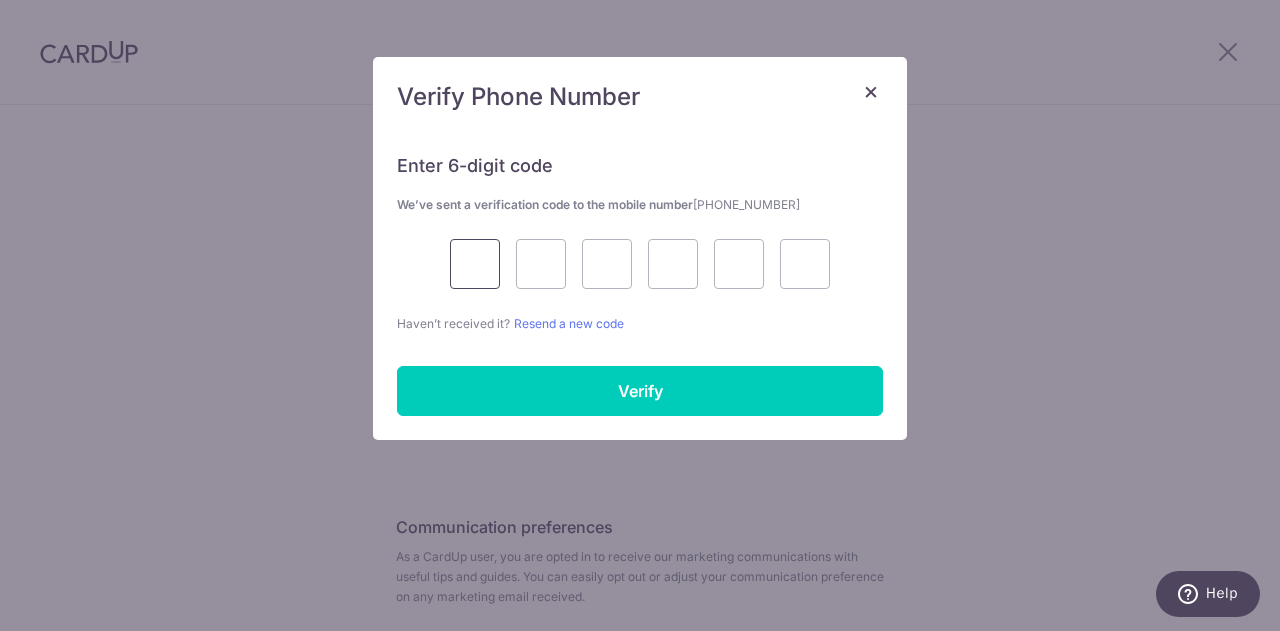 click at bounding box center (475, 264) 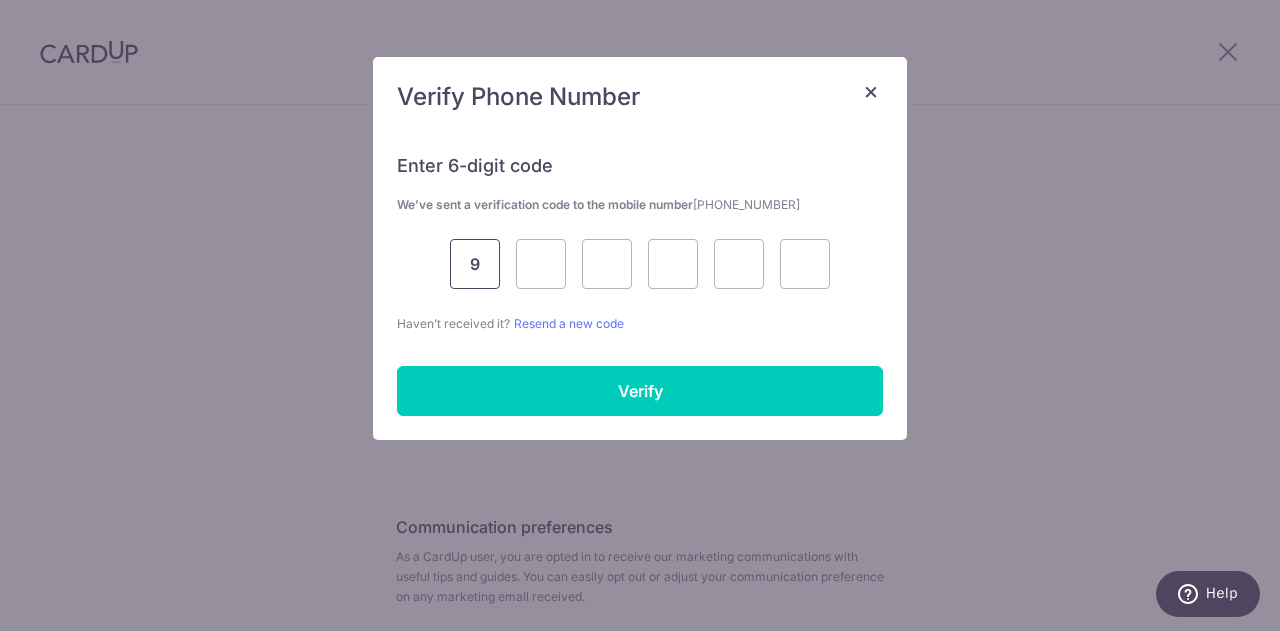 type on "9" 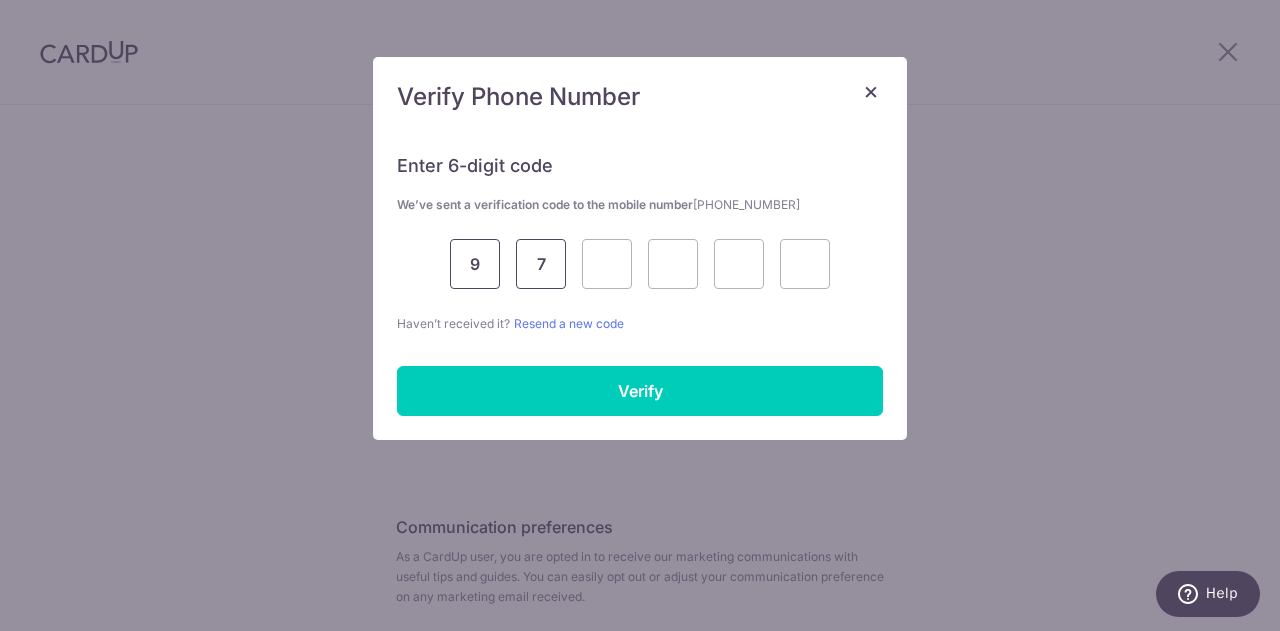 type on "7" 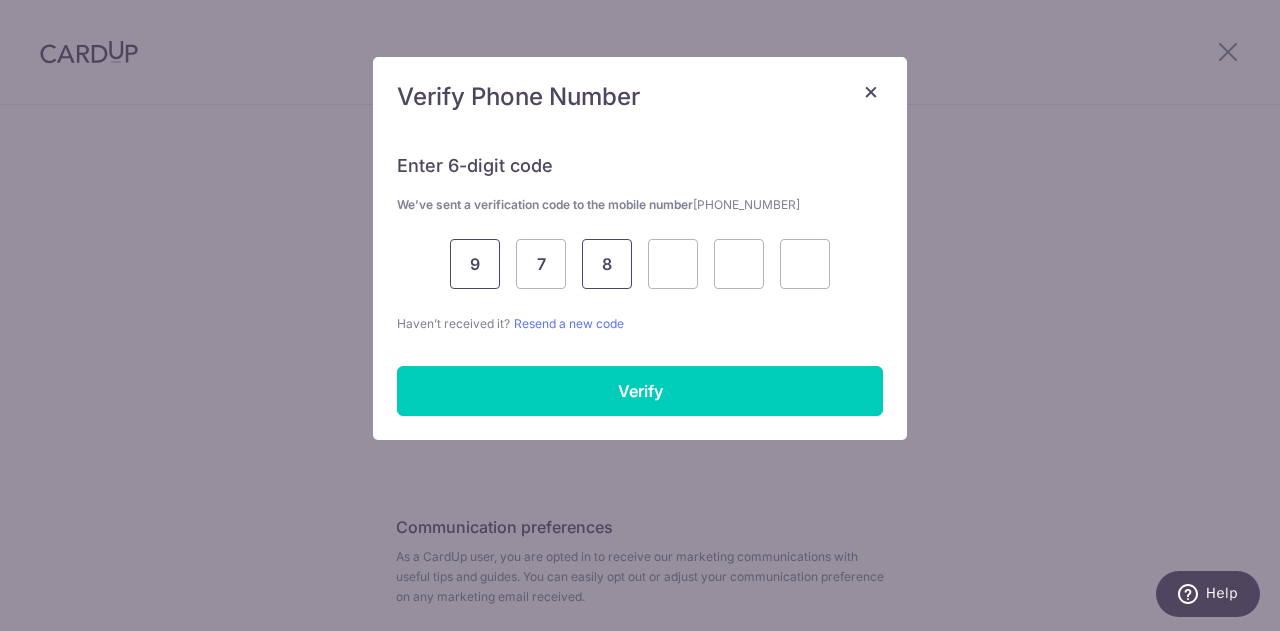 type on "8" 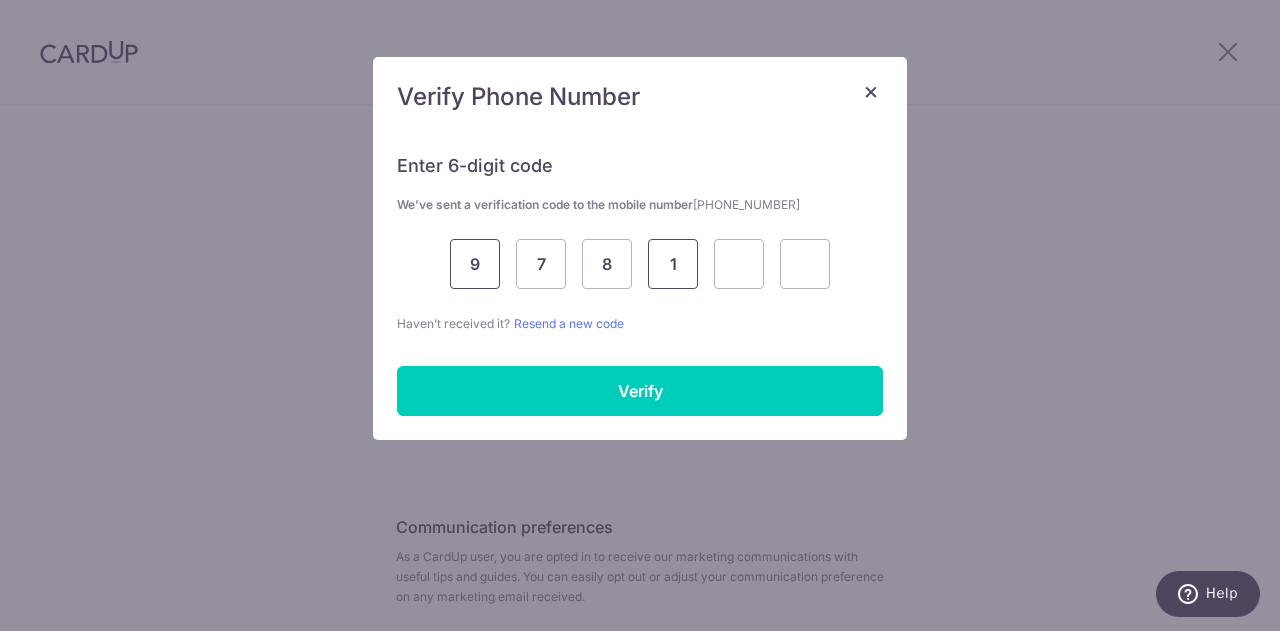 type on "1" 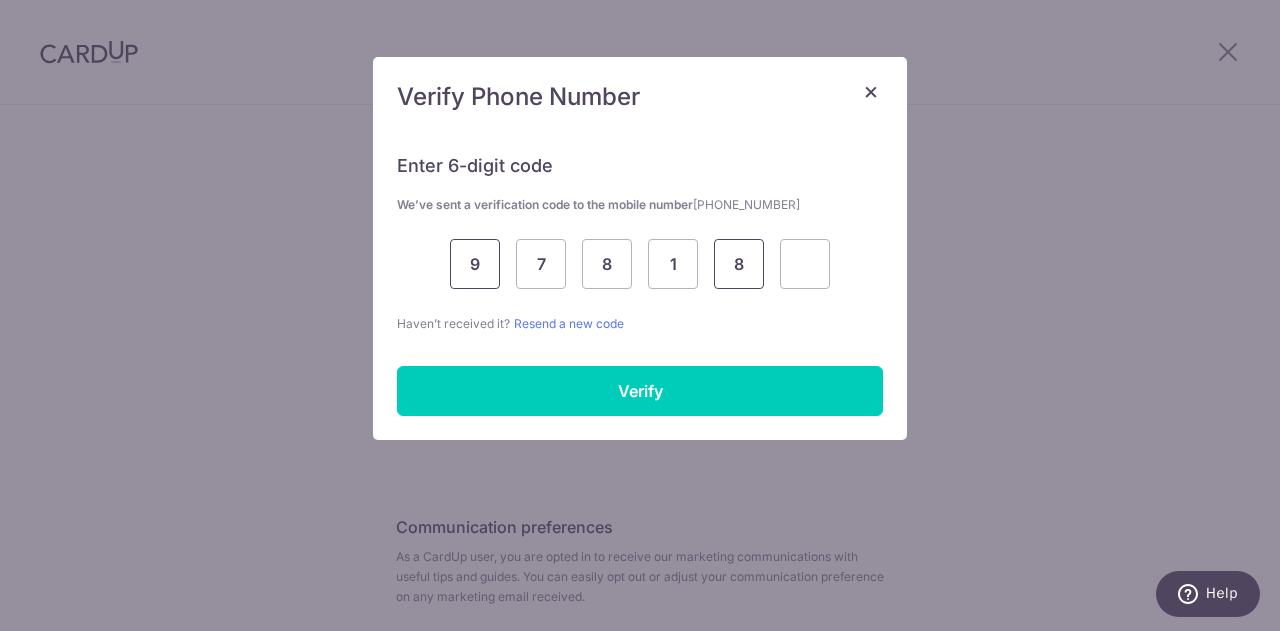 type on "8" 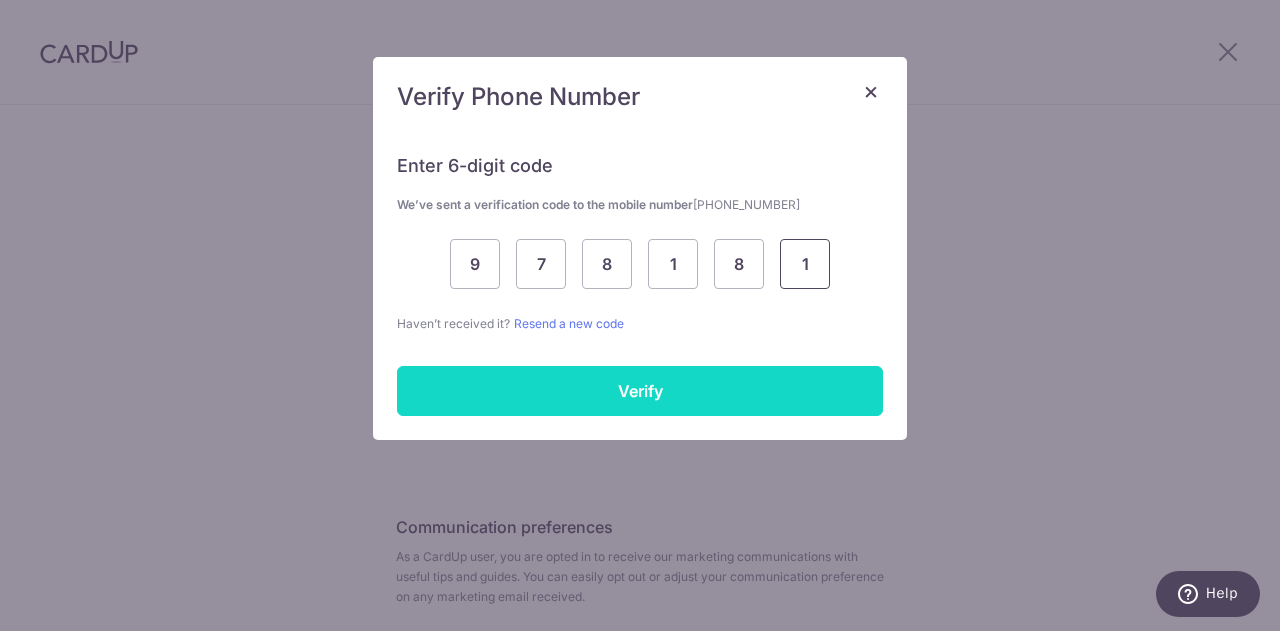 type on "1" 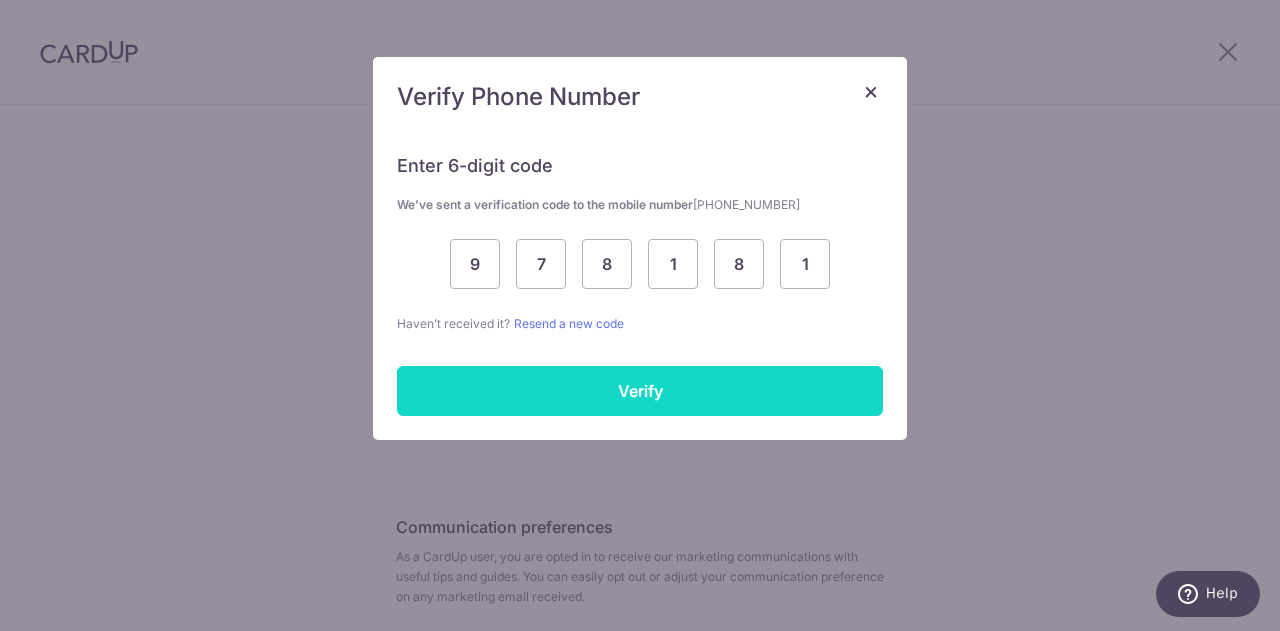 click on "Verify" at bounding box center [640, 391] 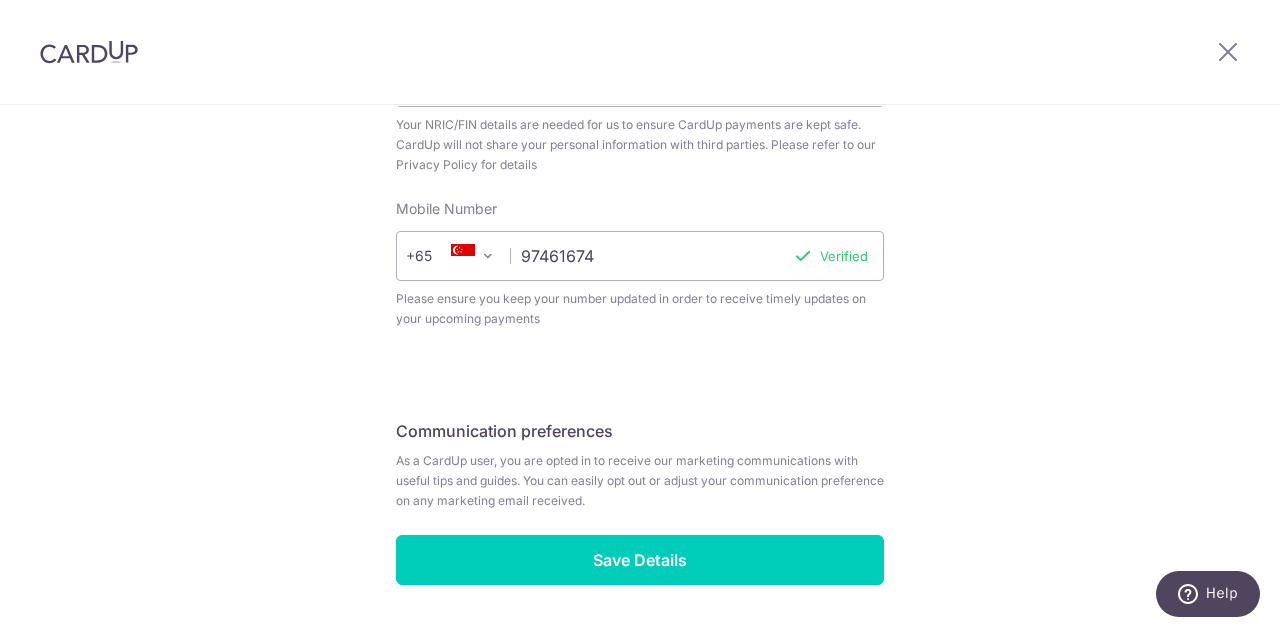 scroll, scrollTop: 931, scrollLeft: 0, axis: vertical 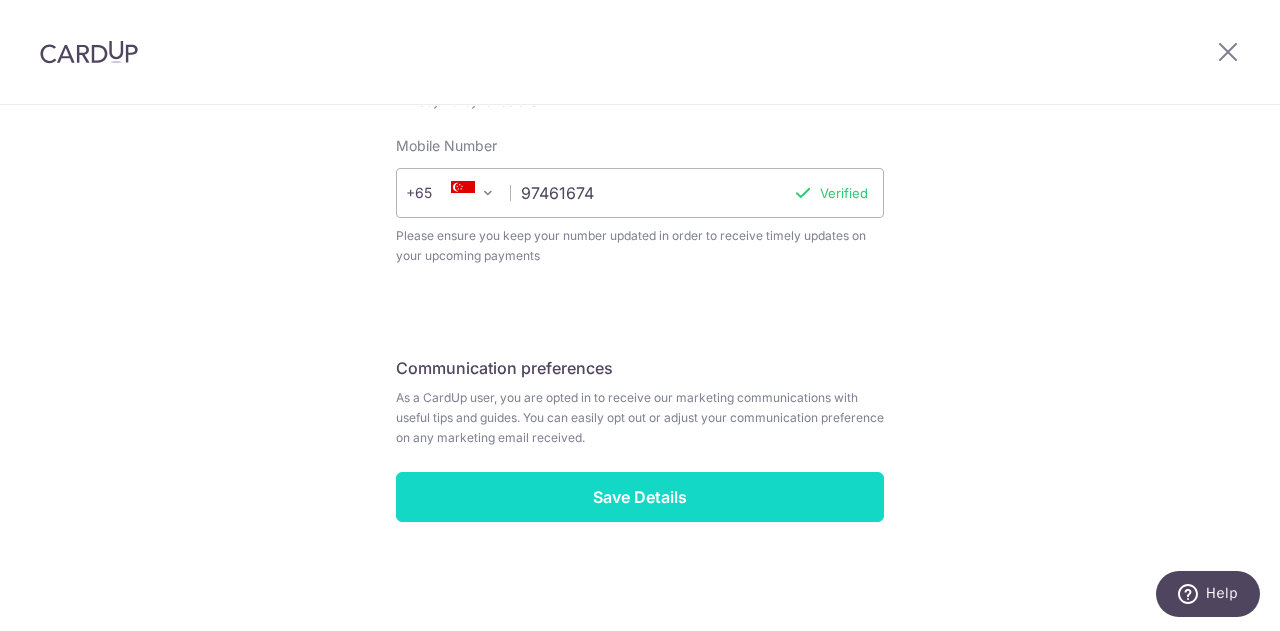 click on "Save Details" at bounding box center [640, 497] 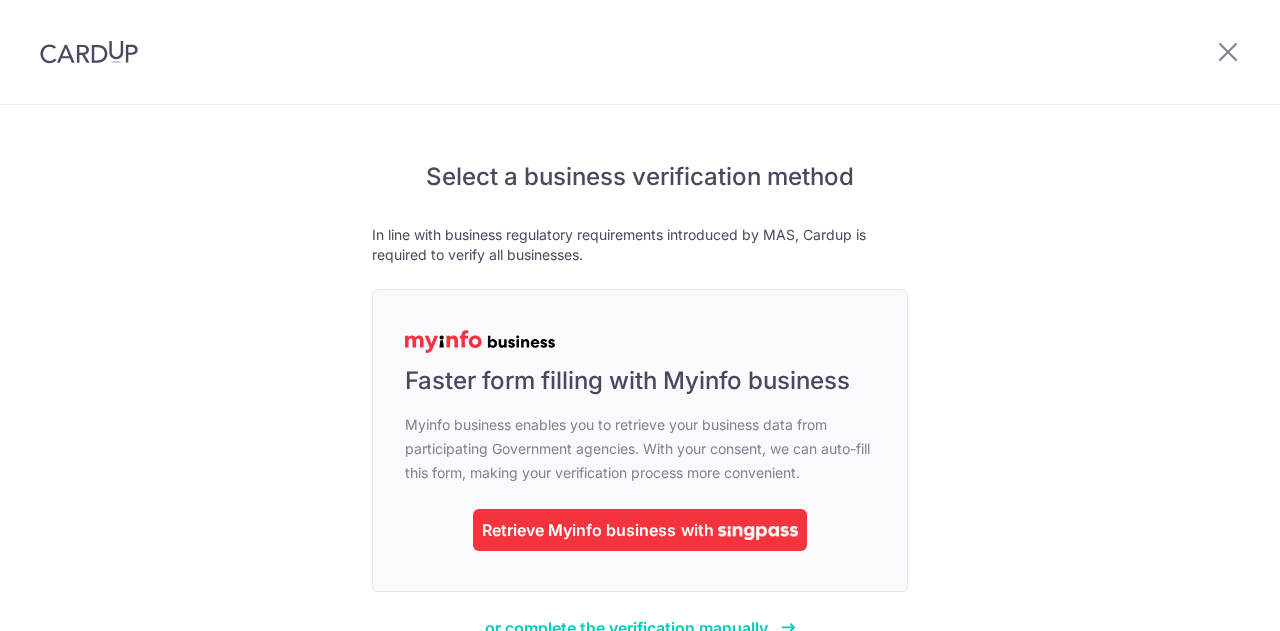 scroll, scrollTop: 0, scrollLeft: 0, axis: both 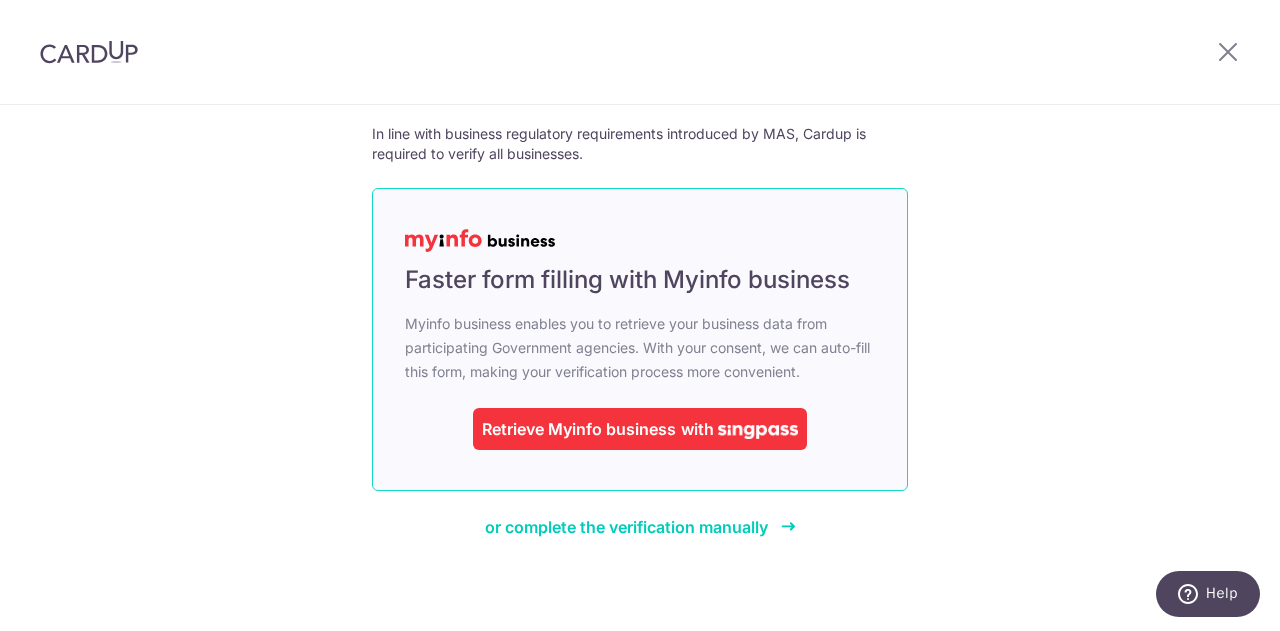 click on "Retrieve Myinfo business" at bounding box center [579, 429] 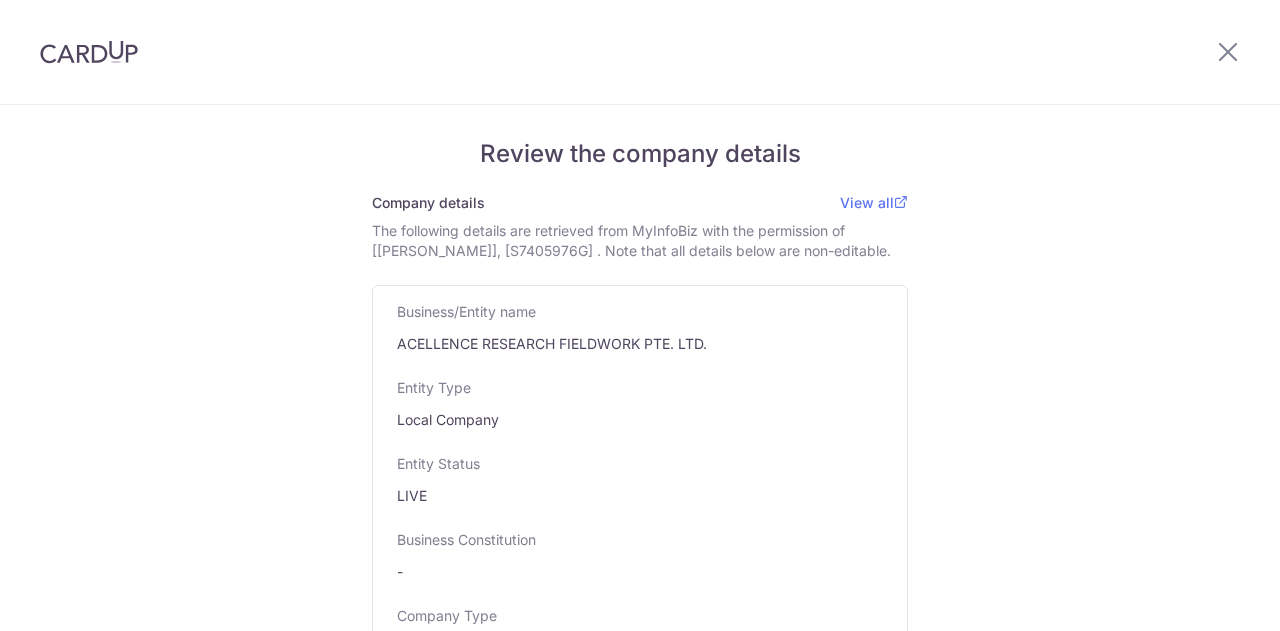 scroll, scrollTop: 0, scrollLeft: 0, axis: both 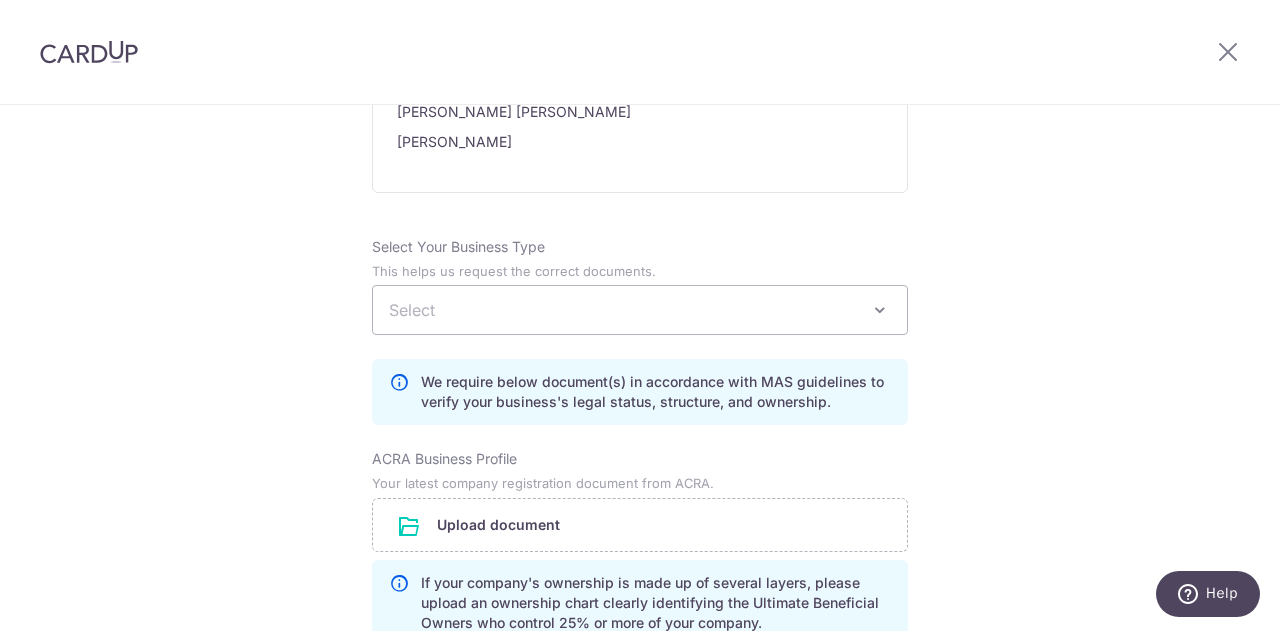 click on "Select" at bounding box center (640, 310) 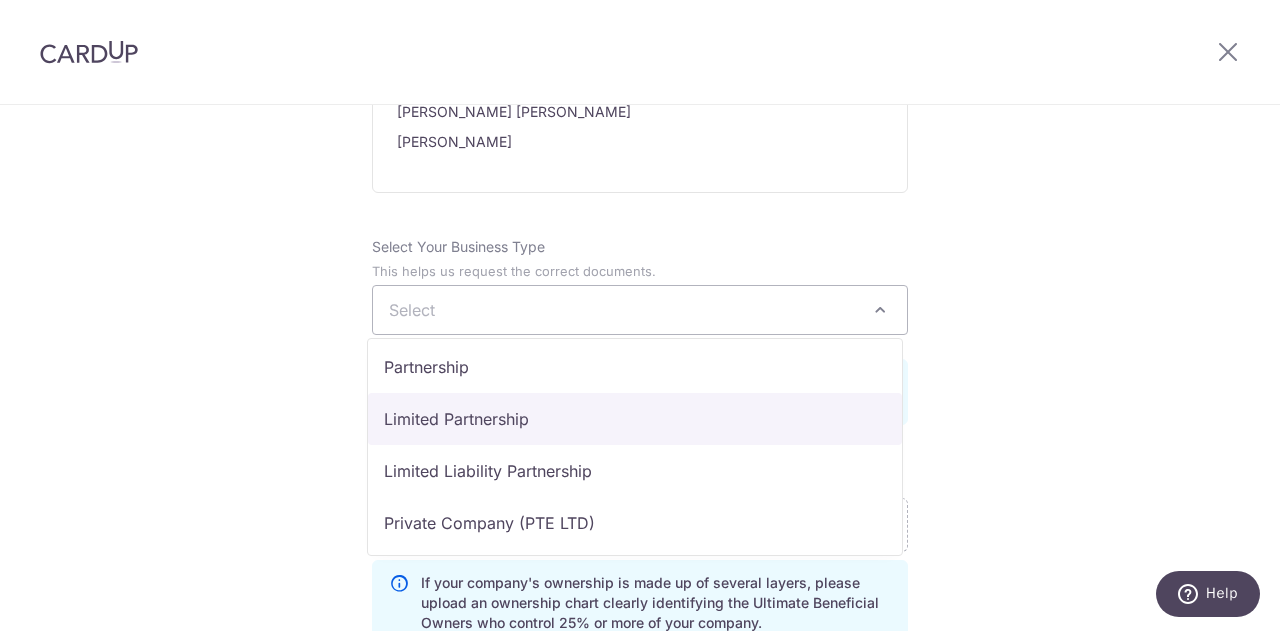 scroll, scrollTop: 100, scrollLeft: 0, axis: vertical 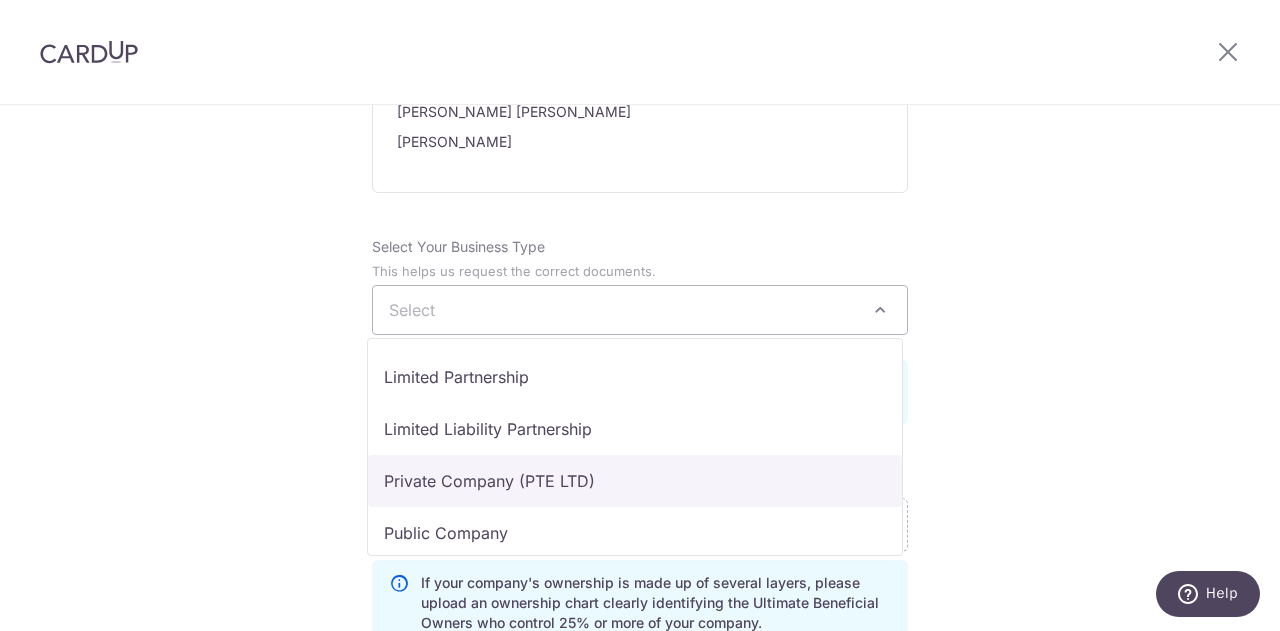 select on "Private Company (PTE LTD)" 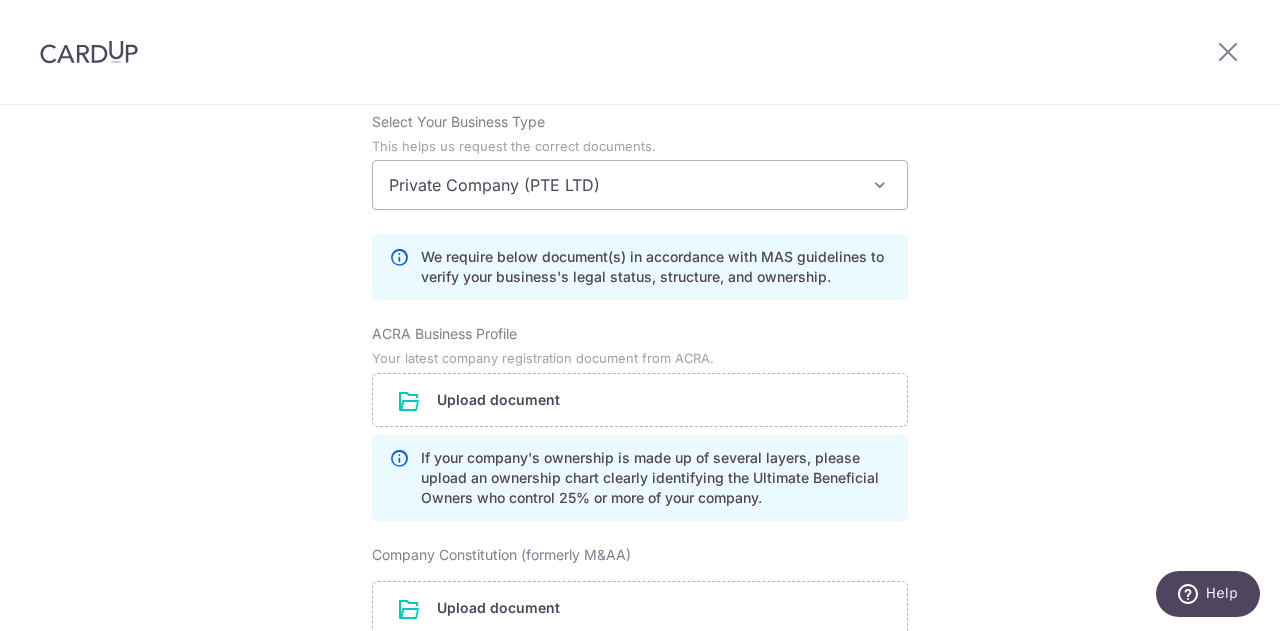 scroll, scrollTop: 1500, scrollLeft: 0, axis: vertical 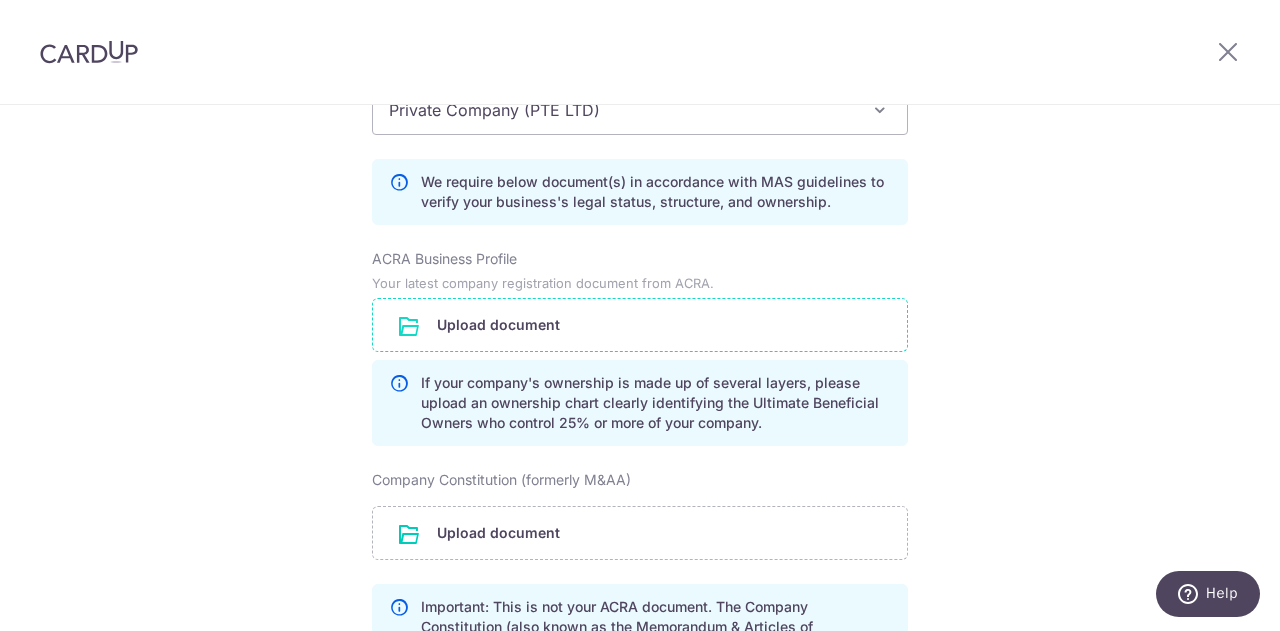 click at bounding box center [640, 325] 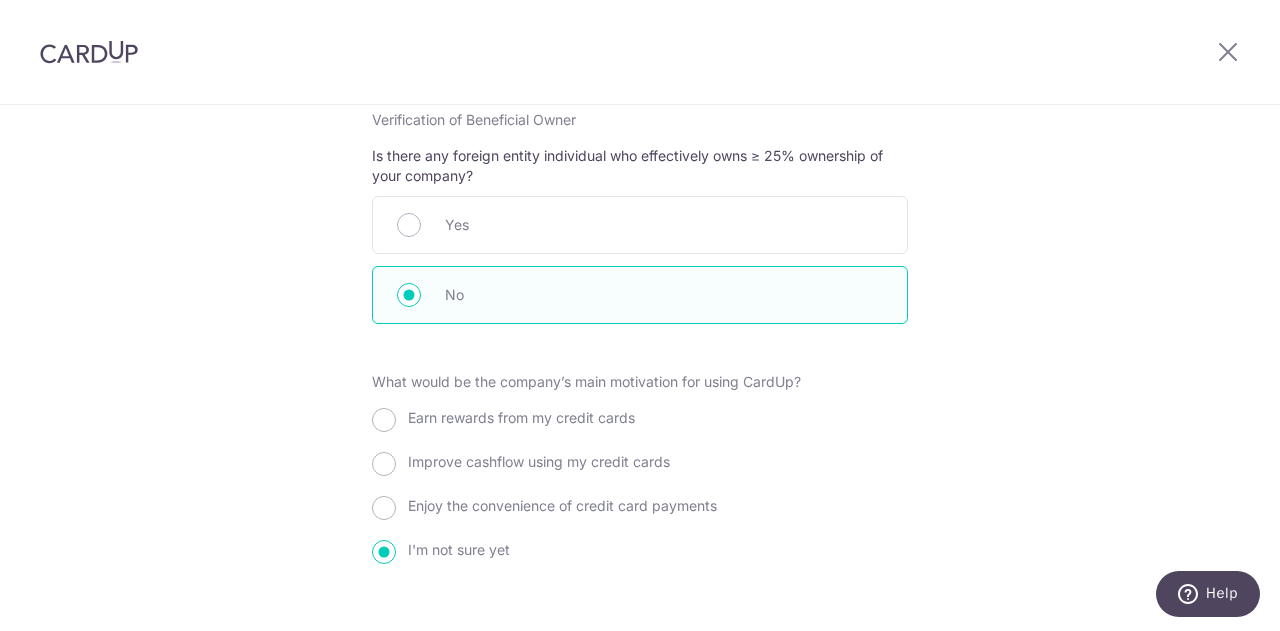 scroll, scrollTop: 2200, scrollLeft: 0, axis: vertical 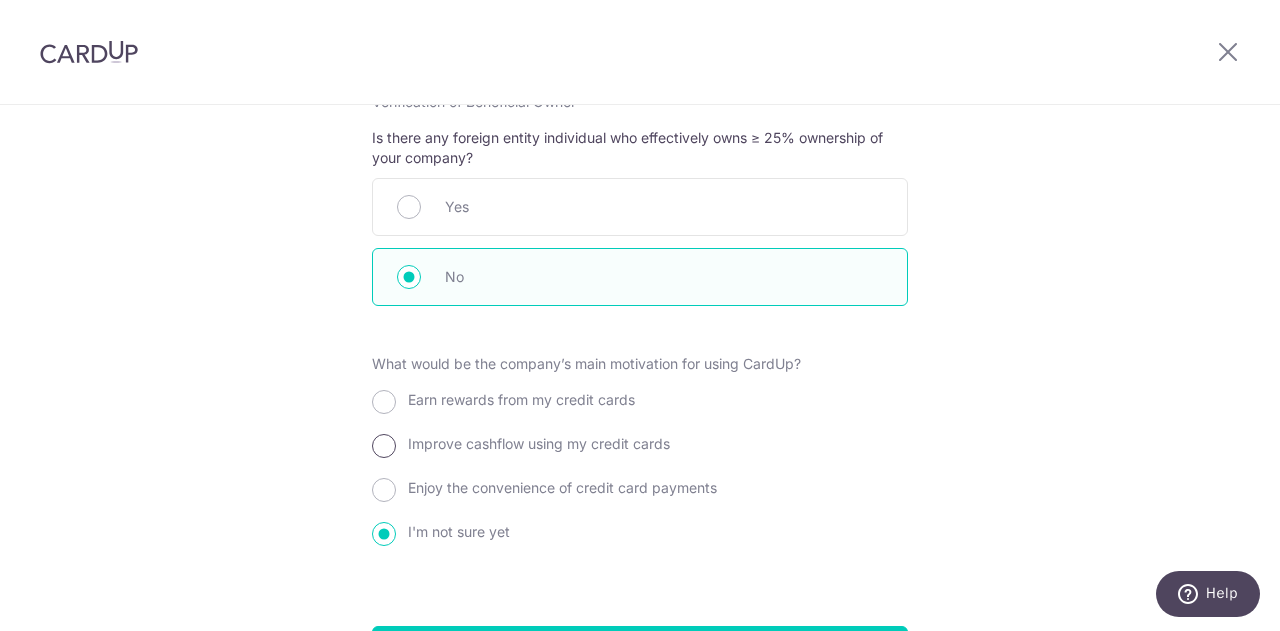 click on "Improve cashflow using my credit cards" at bounding box center (384, 446) 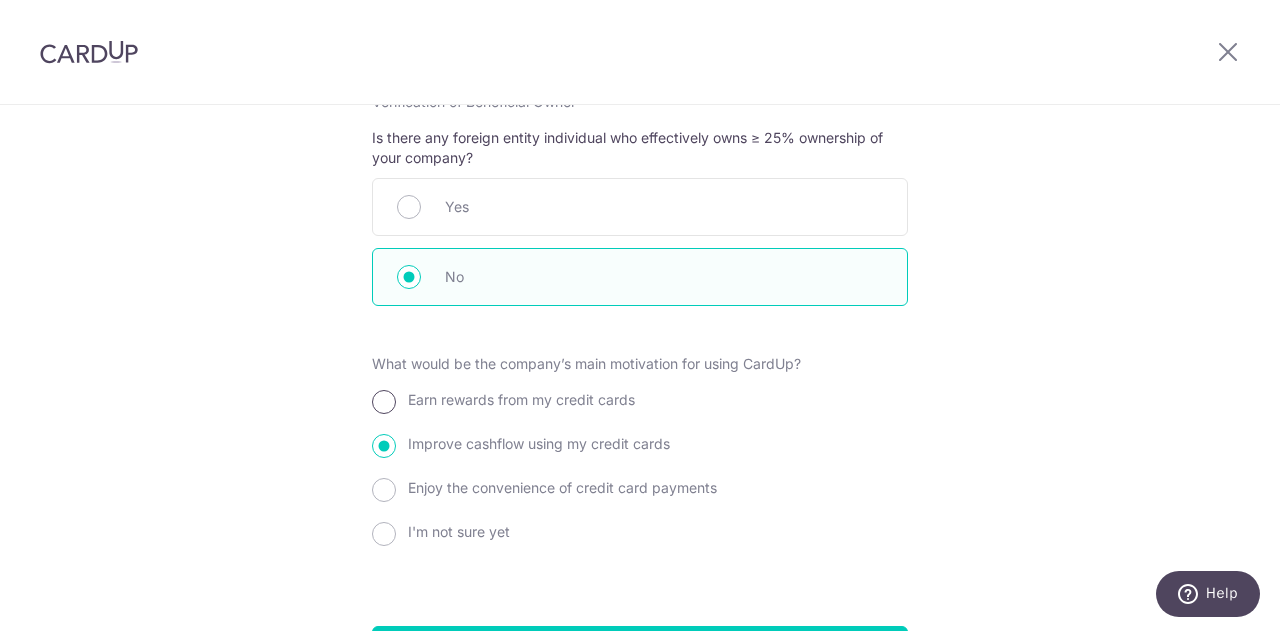 click on "Earn rewards from my credit cards" at bounding box center [384, 402] 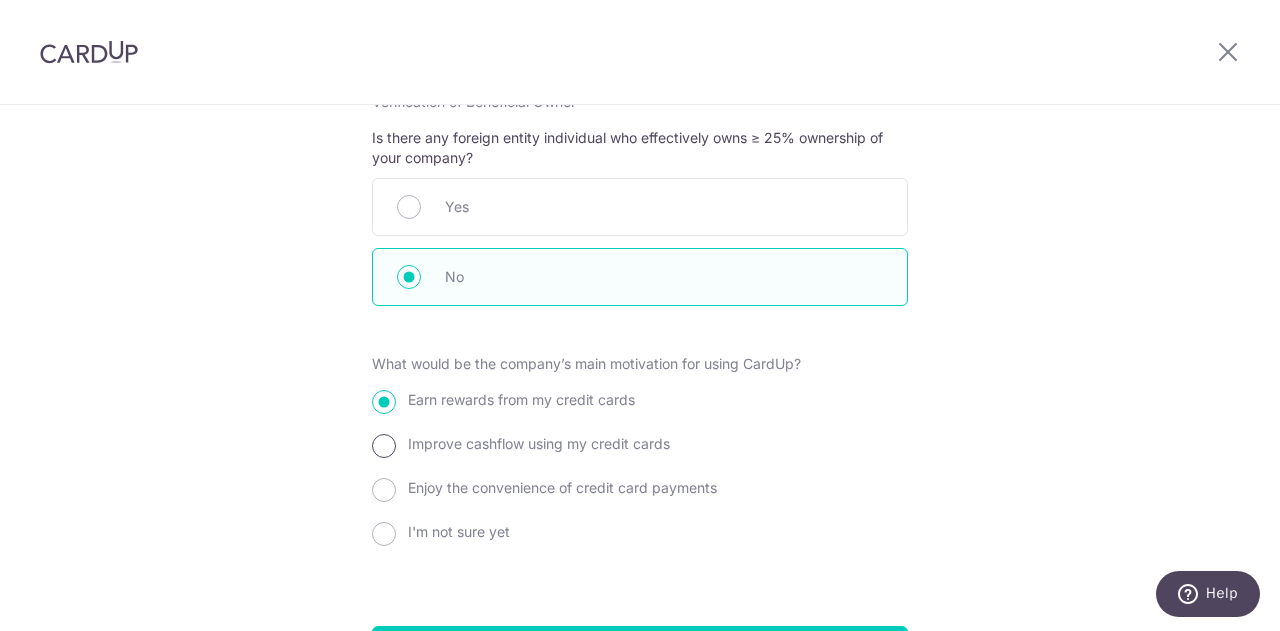 click on "Improve cashflow using my credit cards" at bounding box center [384, 446] 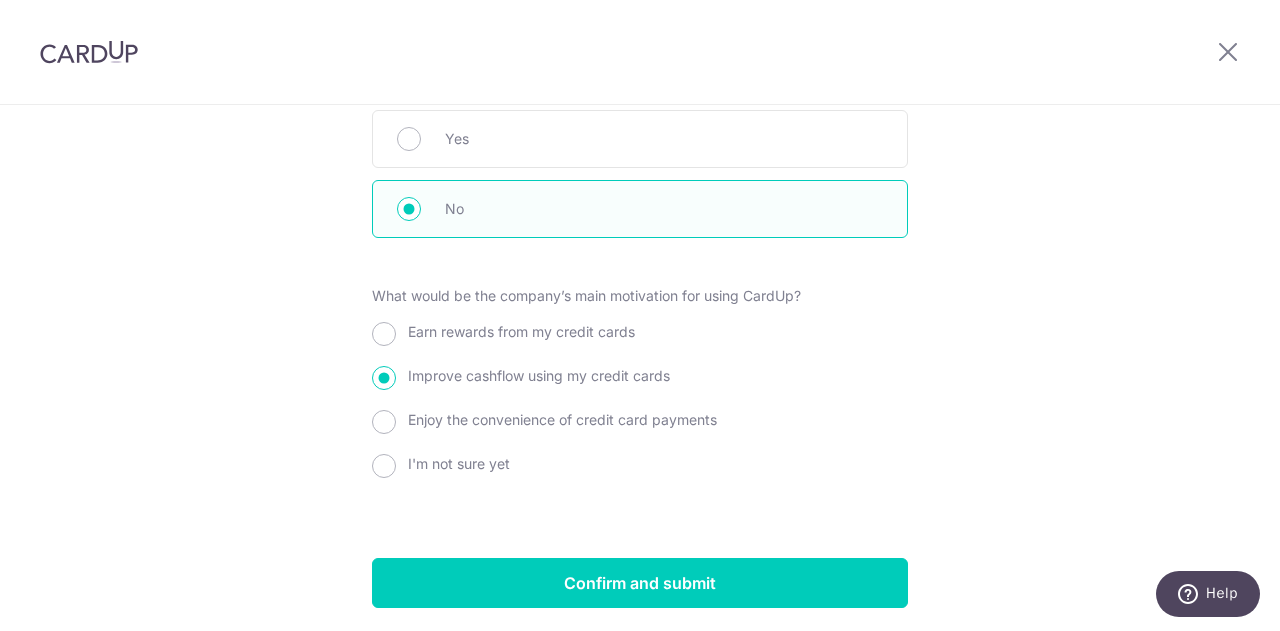 scroll, scrollTop: 2300, scrollLeft: 0, axis: vertical 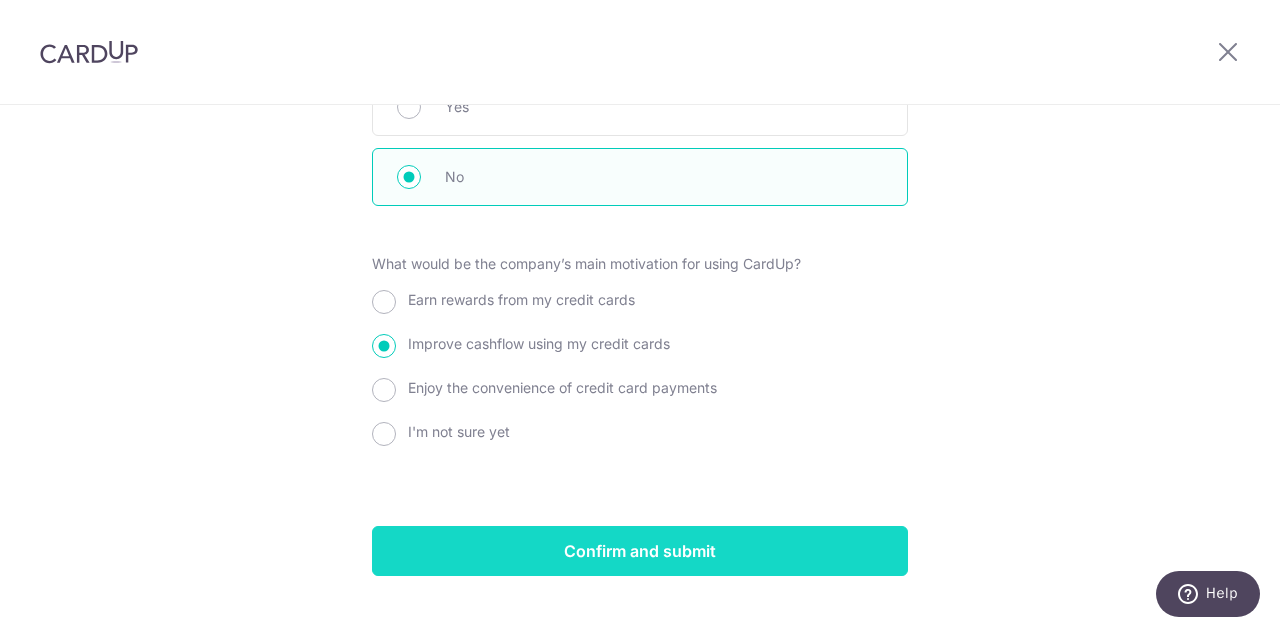 click on "Confirm and submit" at bounding box center [640, 551] 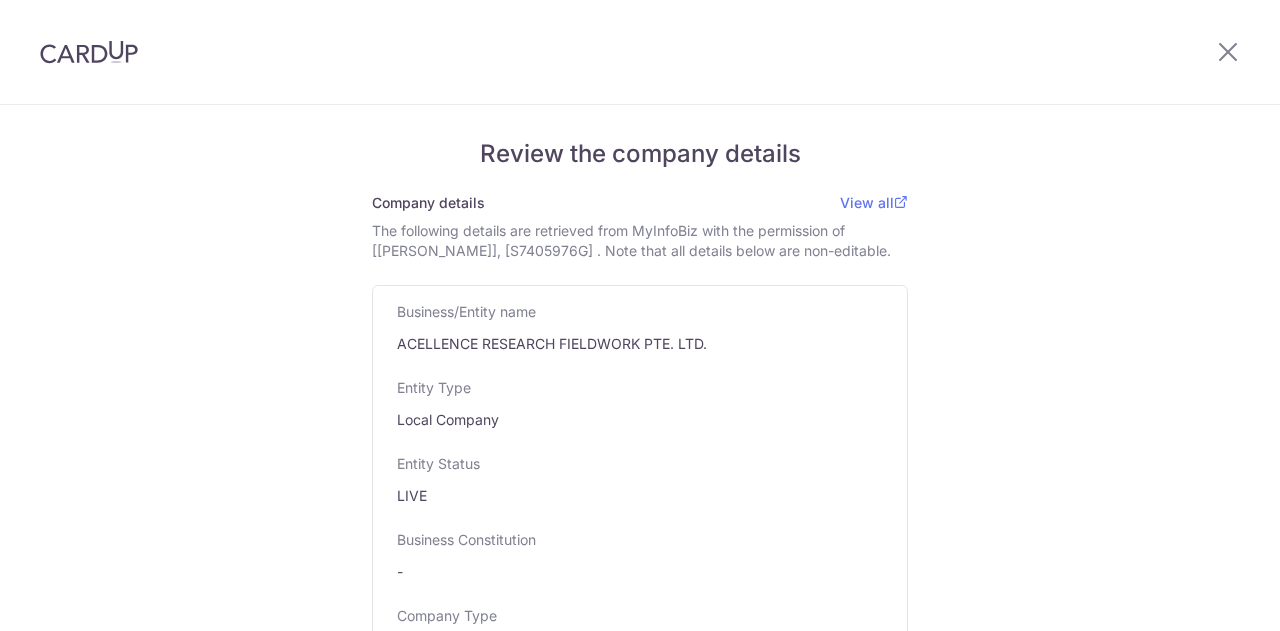 scroll, scrollTop: 0, scrollLeft: 0, axis: both 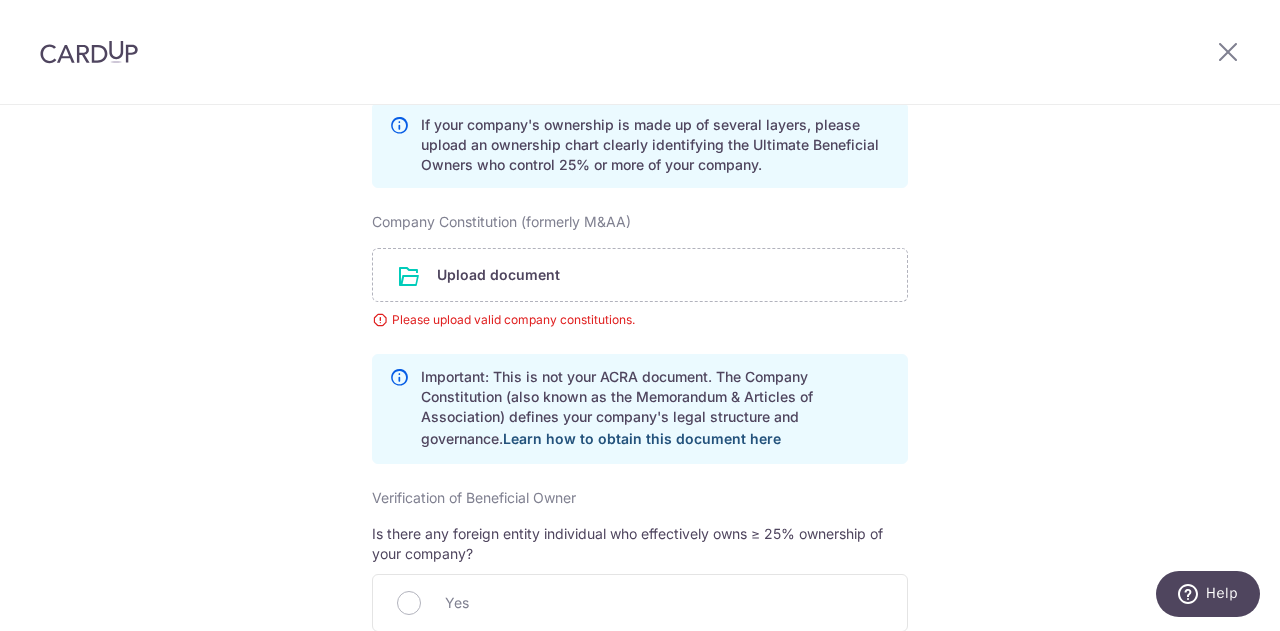 click on "Learn how to obtain this document here" at bounding box center (642, 438) 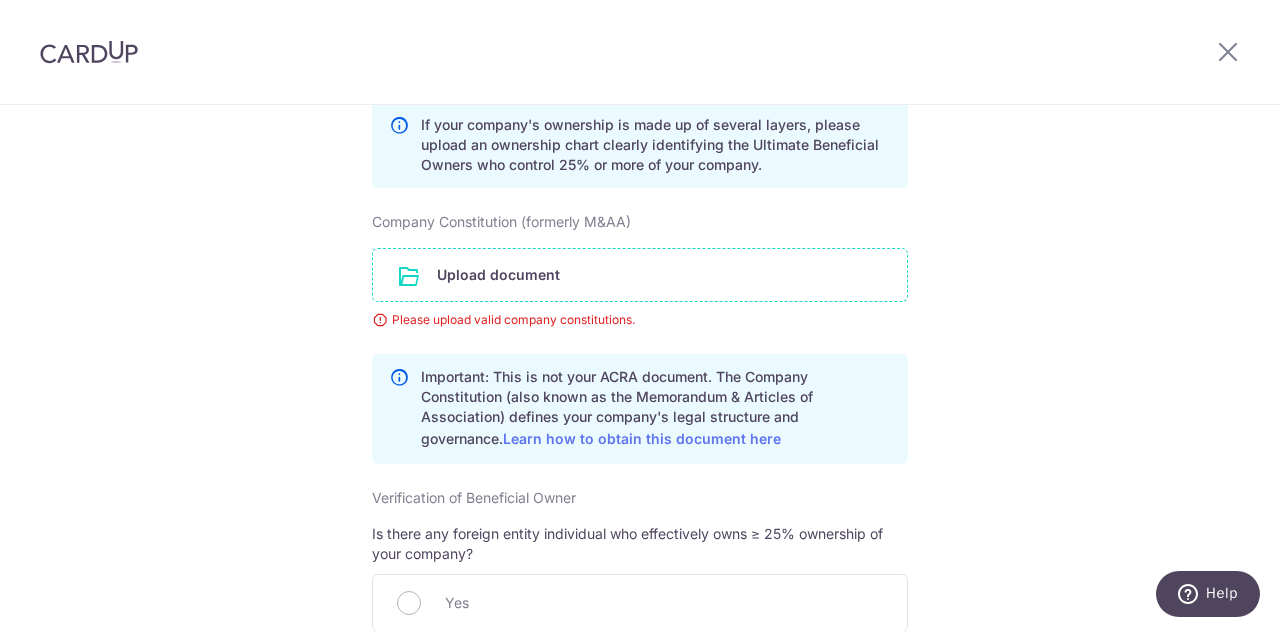 click at bounding box center [640, 275] 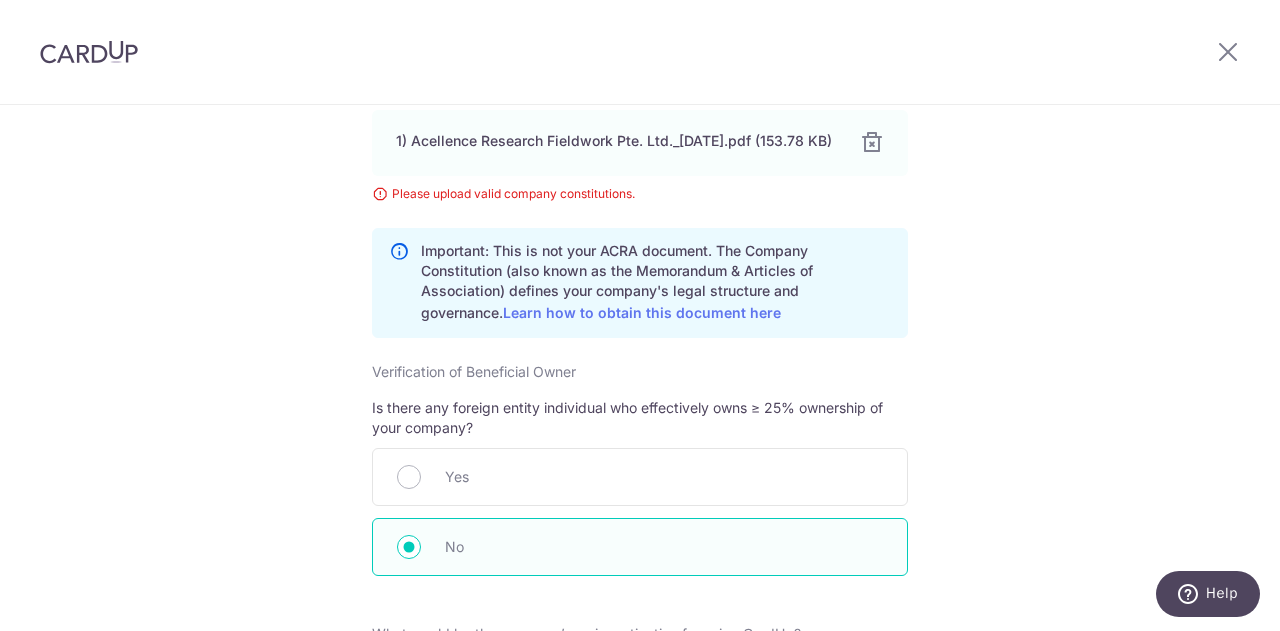 scroll, scrollTop: 2144, scrollLeft: 0, axis: vertical 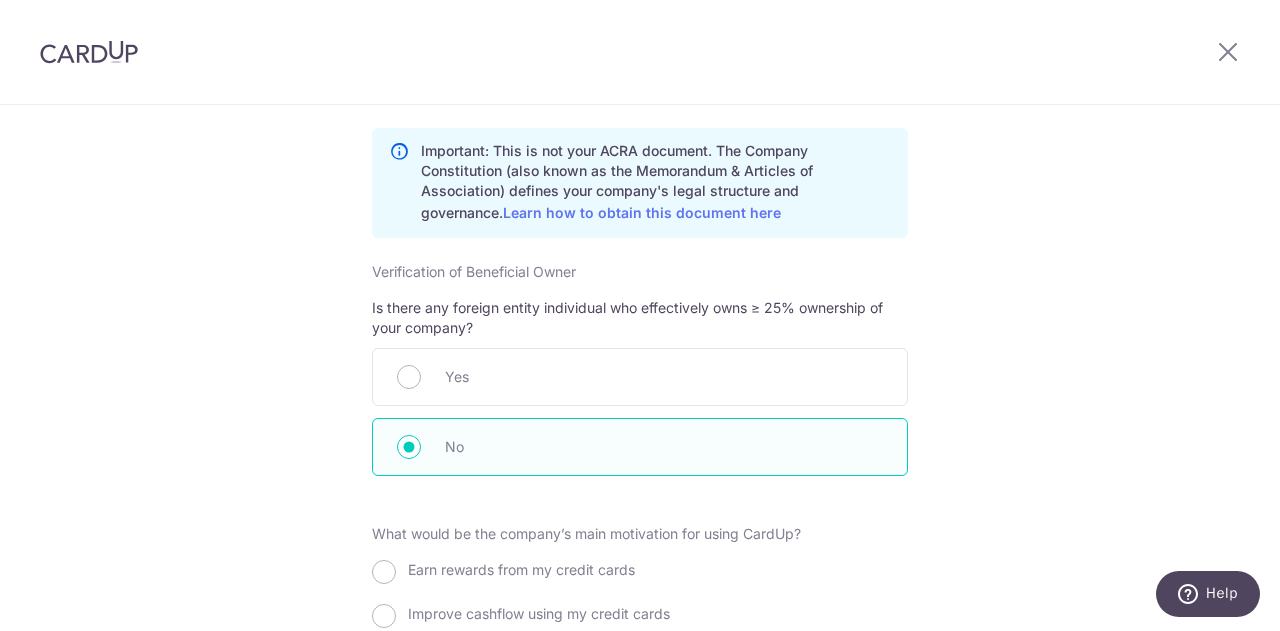 click on "Review the company details
Company details
View all
The following details are retrieved from MyInfoBiz with the permission of [LEE BUAY JOO], [S7405976G] . Note that all details below are non-editable.
Business/Entity name
ACELLENCE RESEARCH FIELDWORK PTE. LTD.
Entity Type
Local Company
Entity Status
LIVE
Business Constitution
-
Company Type
Exempt Private Company Limited by Shares
UEN
202403566G
Registered Business Address
1, PEMIMPIN DRIVE, 09, 04, ONE PEMIMPIN, 576151, SINGAPORE
Ownership
Individual Shareholders only" at bounding box center (640, -550) 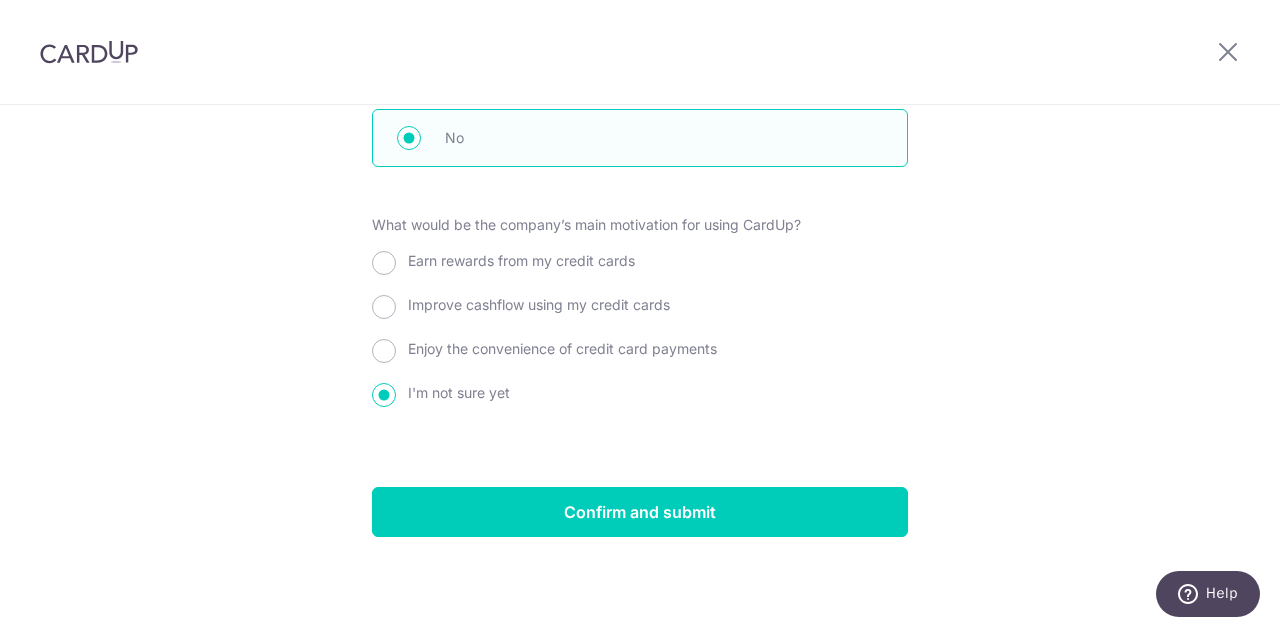 scroll, scrollTop: 2454, scrollLeft: 0, axis: vertical 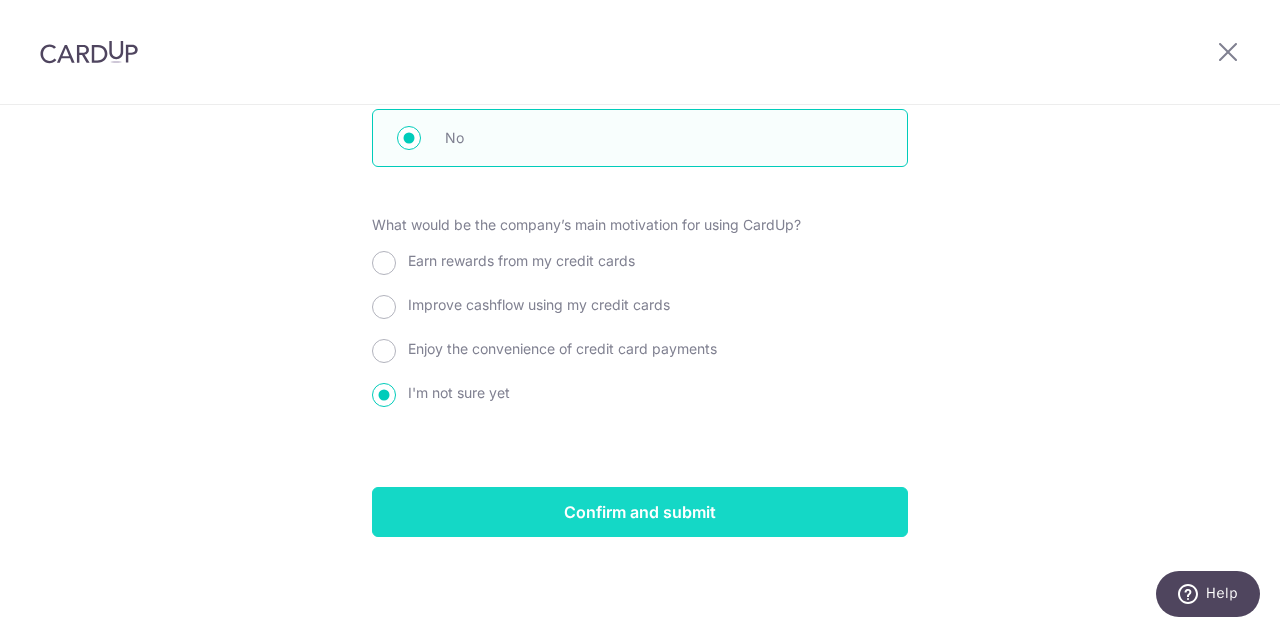 click on "Confirm and submit" at bounding box center (640, 512) 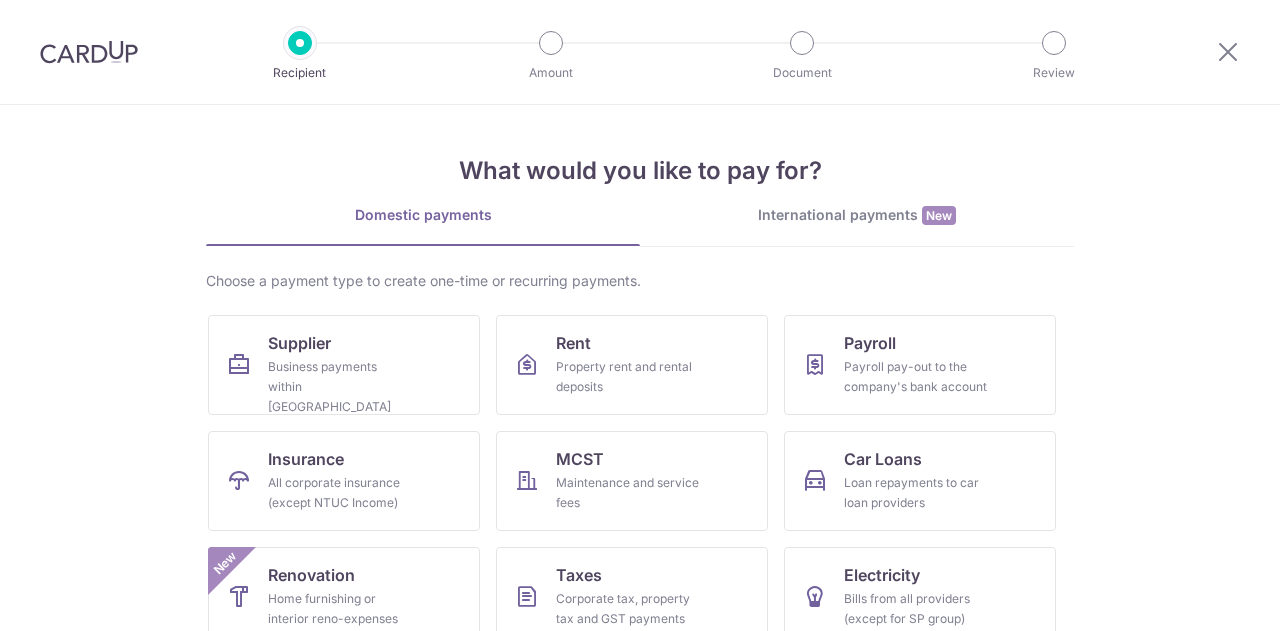 scroll, scrollTop: 0, scrollLeft: 0, axis: both 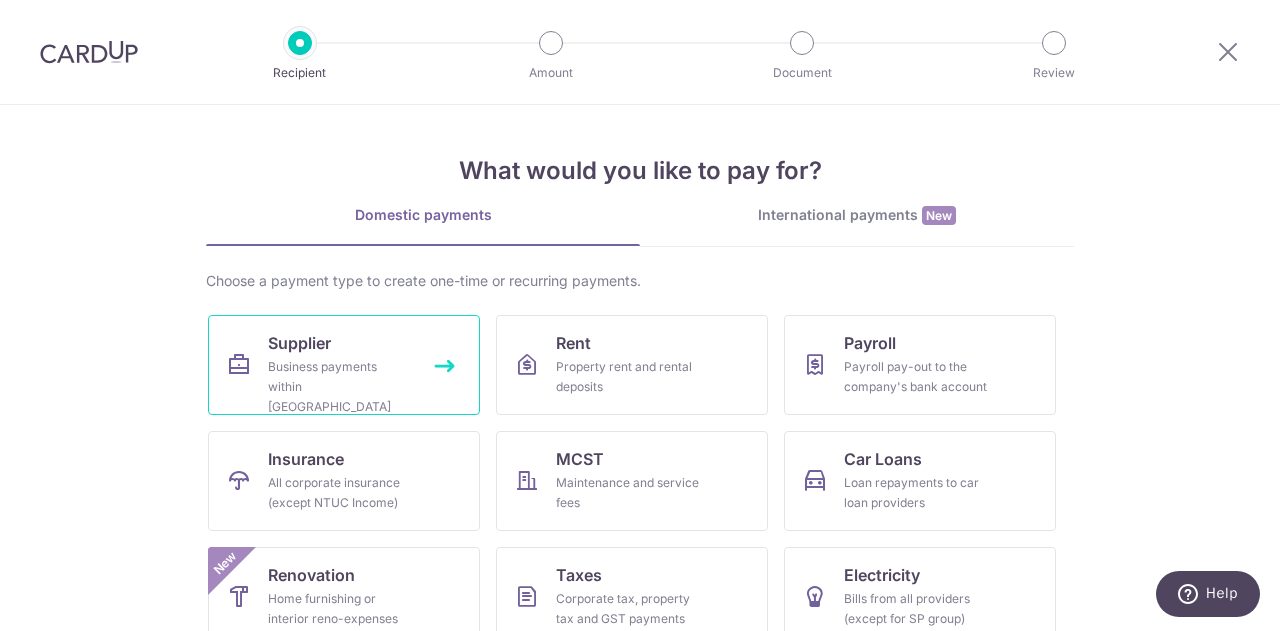 click on "Business payments within Singapore" at bounding box center [340, 387] 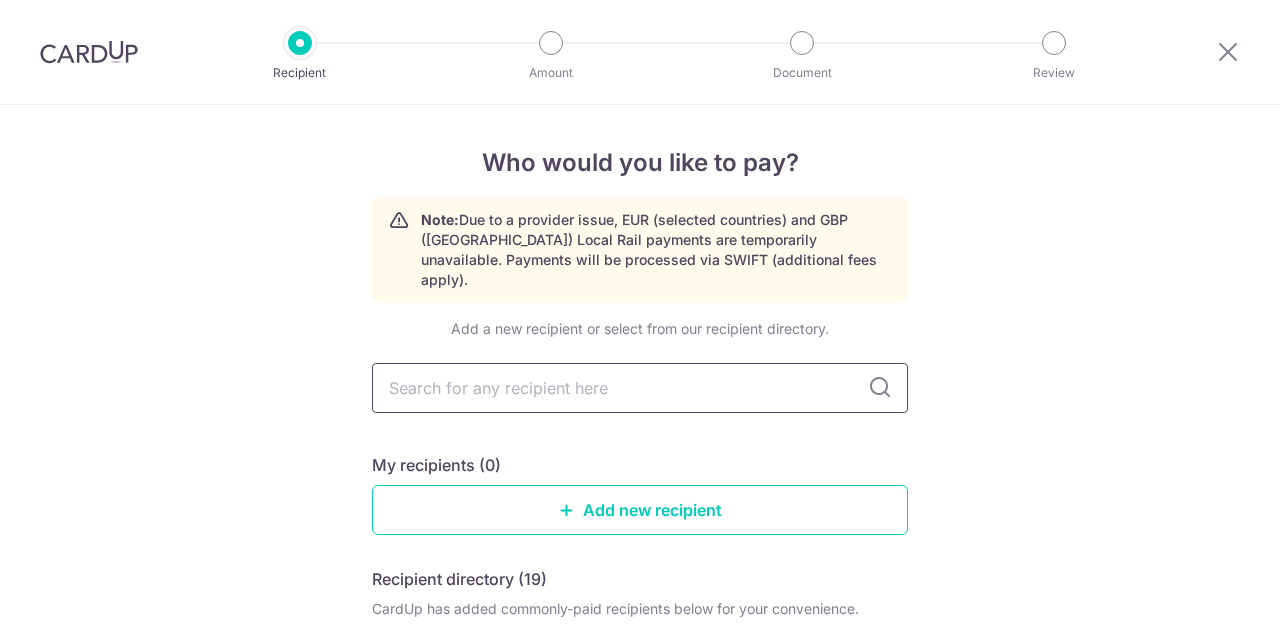 scroll, scrollTop: 0, scrollLeft: 0, axis: both 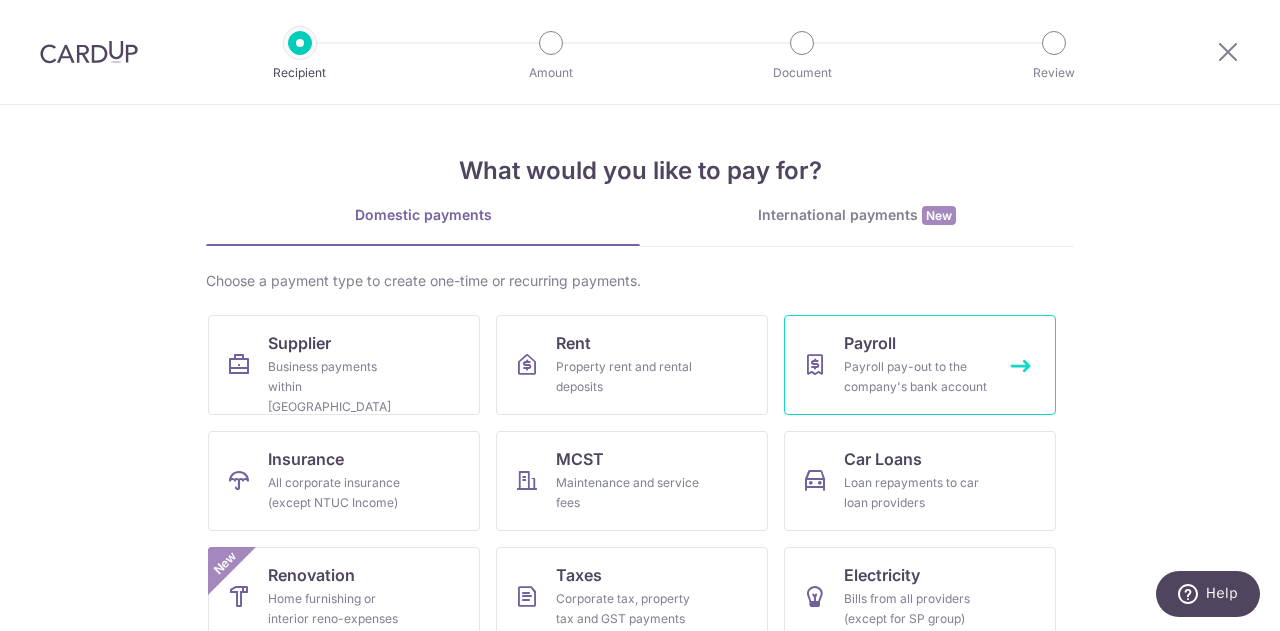 click on "Payroll pay-out to the company's bank account" at bounding box center [916, 377] 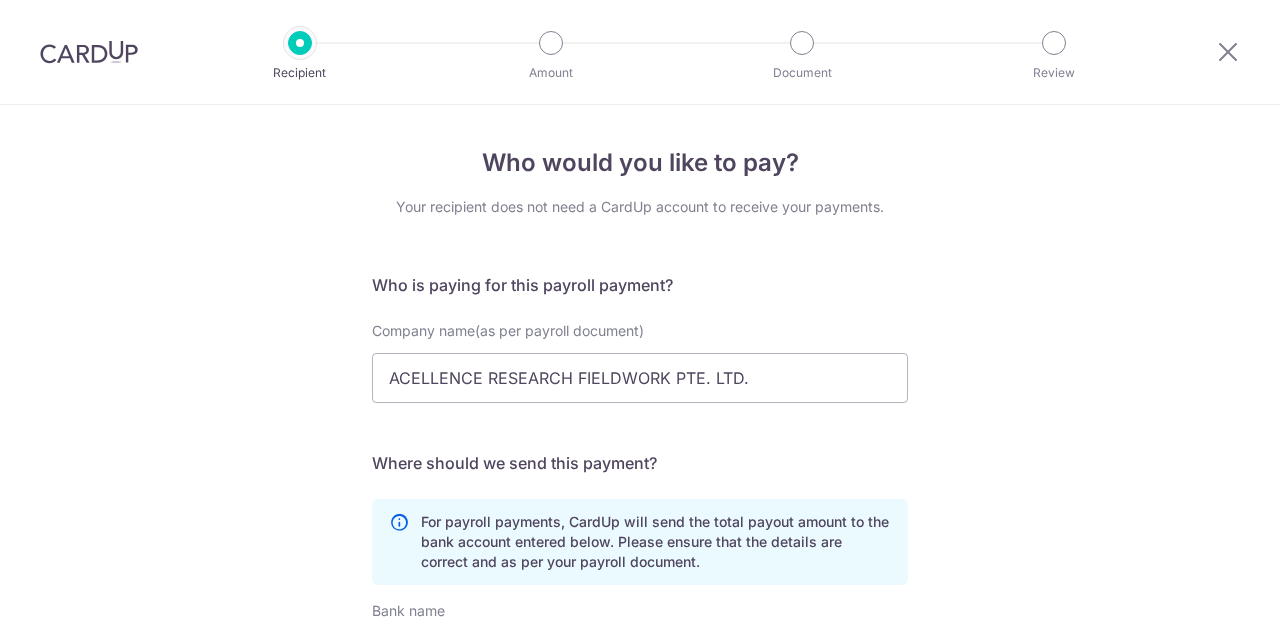 scroll, scrollTop: 0, scrollLeft: 0, axis: both 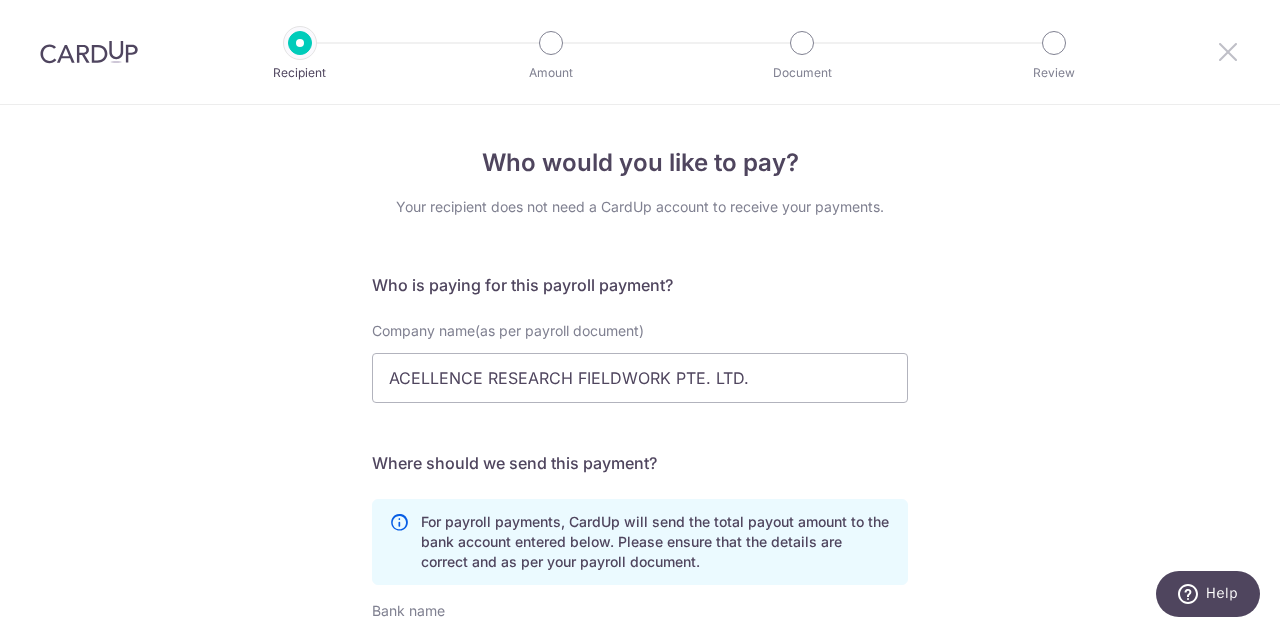 click at bounding box center (1228, 51) 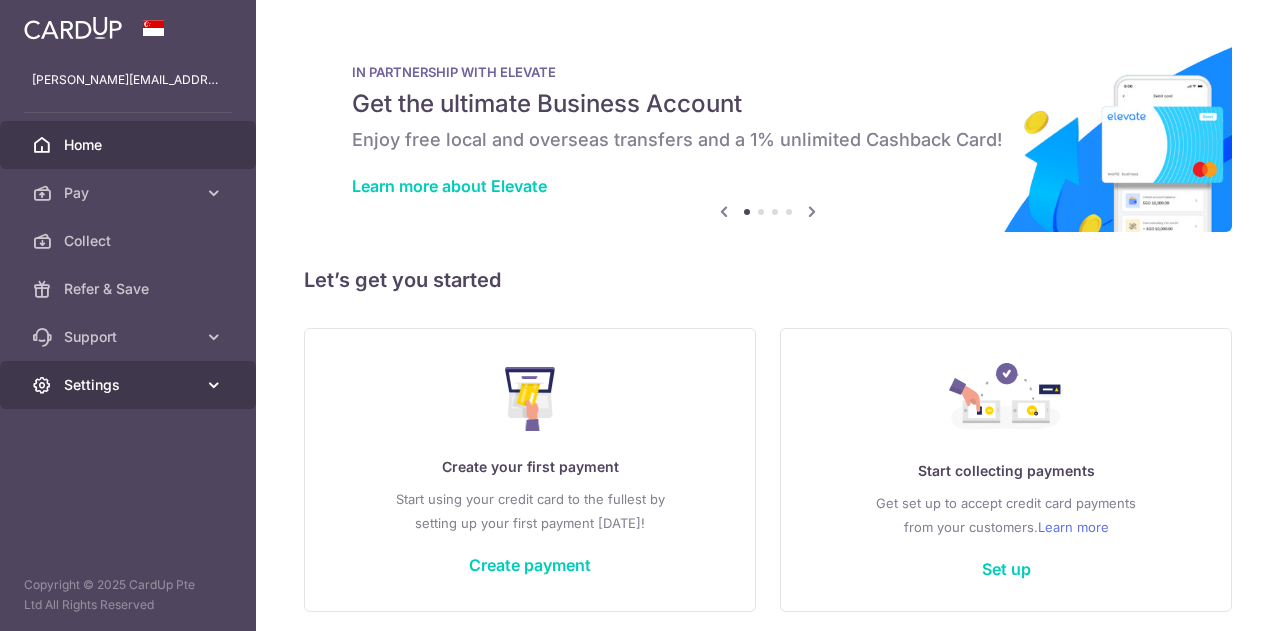 scroll, scrollTop: 0, scrollLeft: 0, axis: both 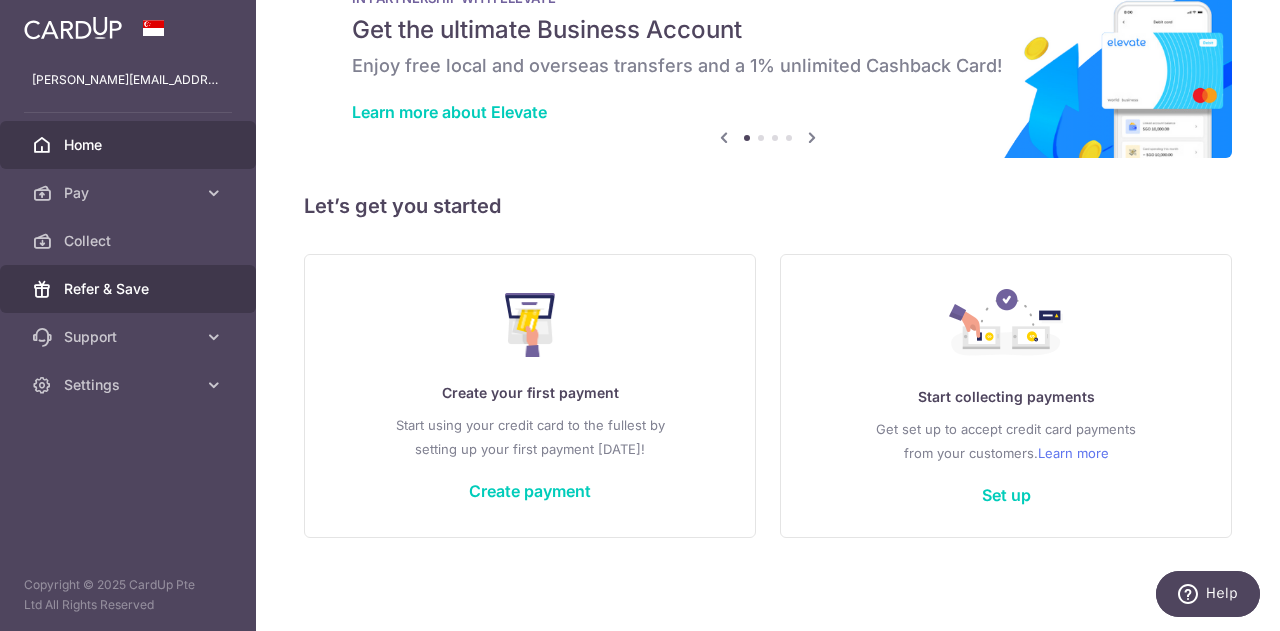 click on "Refer & Save" at bounding box center [130, 289] 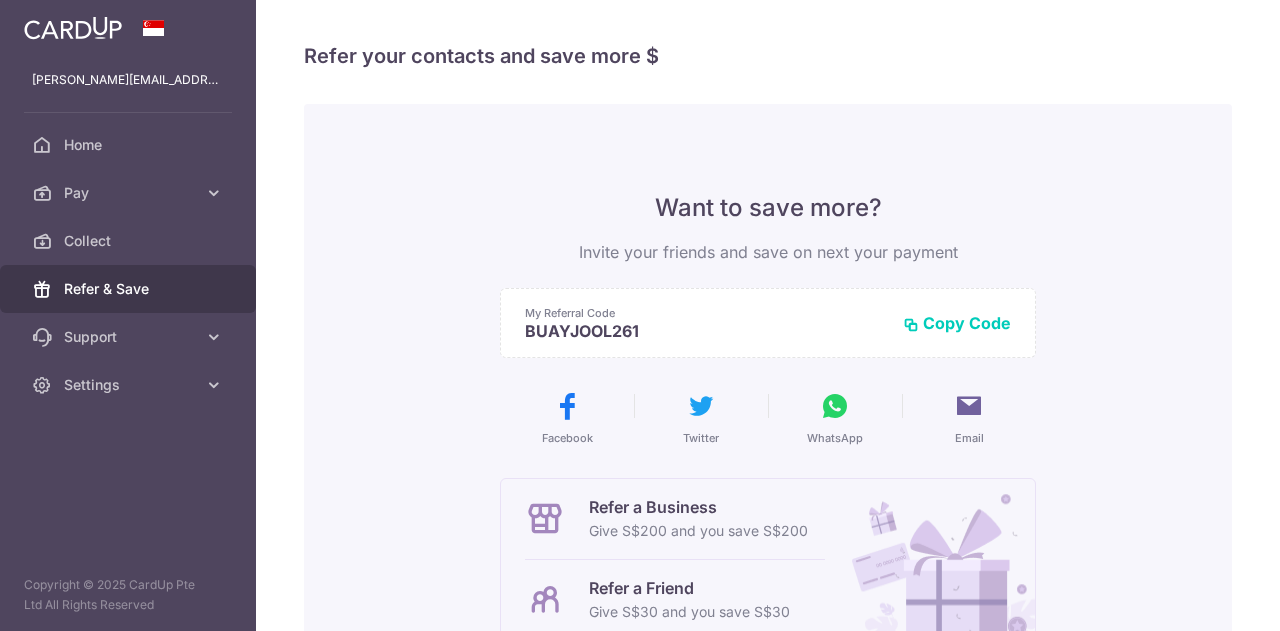 scroll, scrollTop: 0, scrollLeft: 0, axis: both 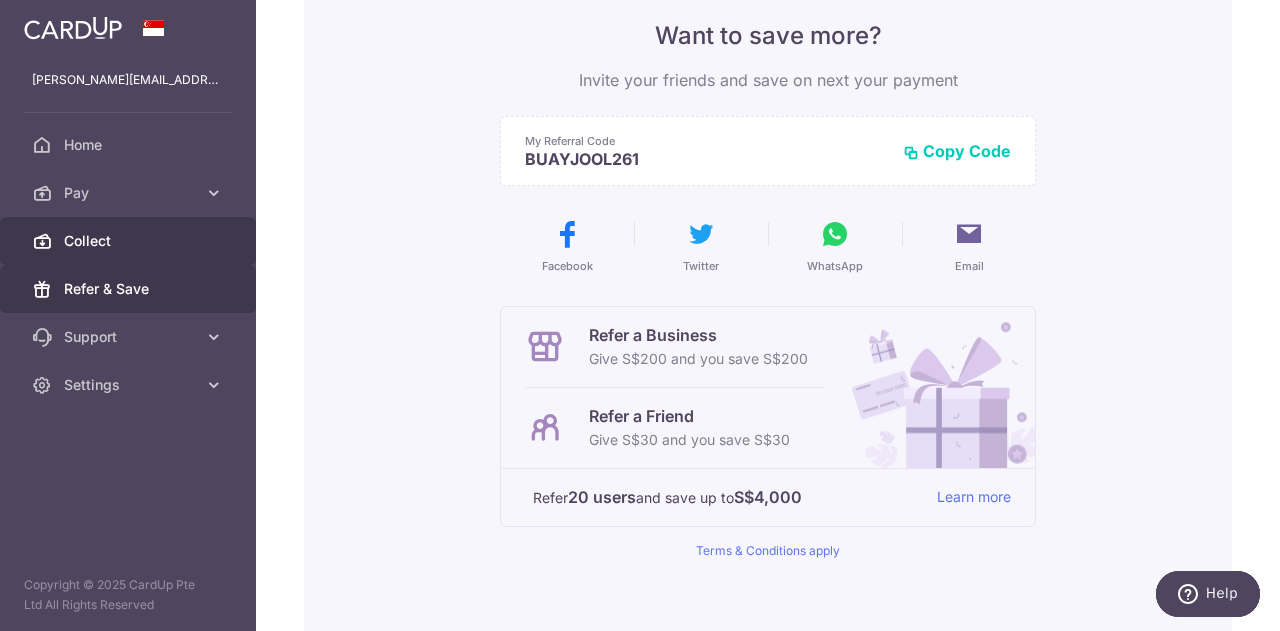 click on "Collect" at bounding box center [130, 241] 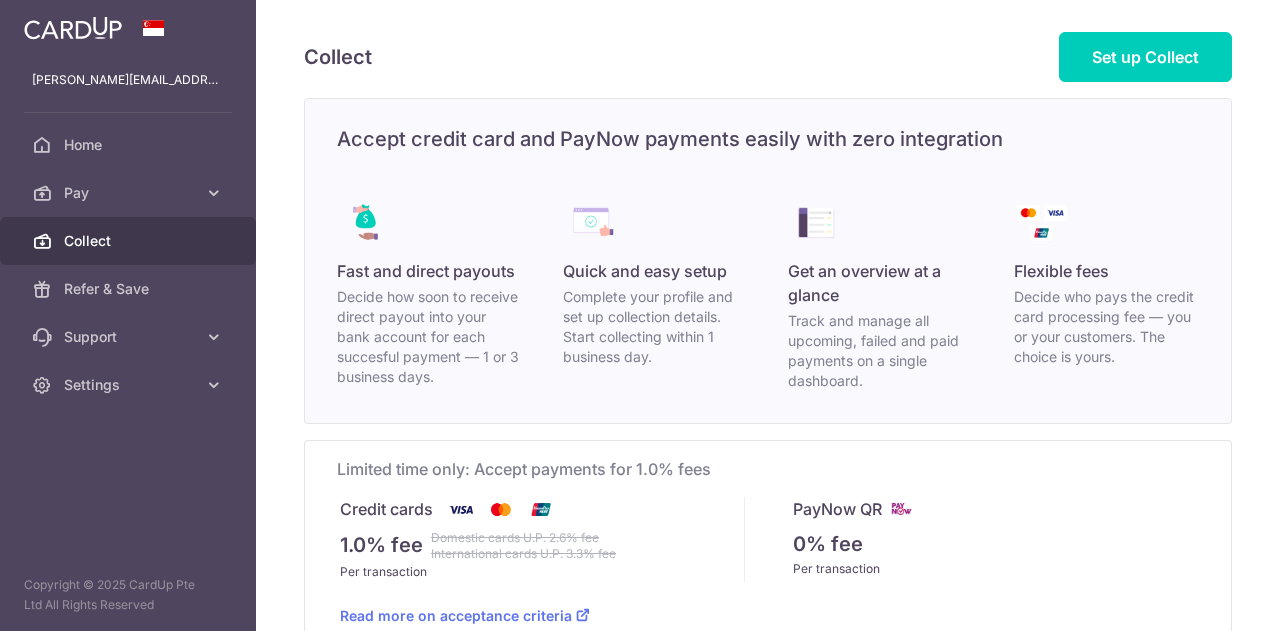 scroll, scrollTop: 0, scrollLeft: 0, axis: both 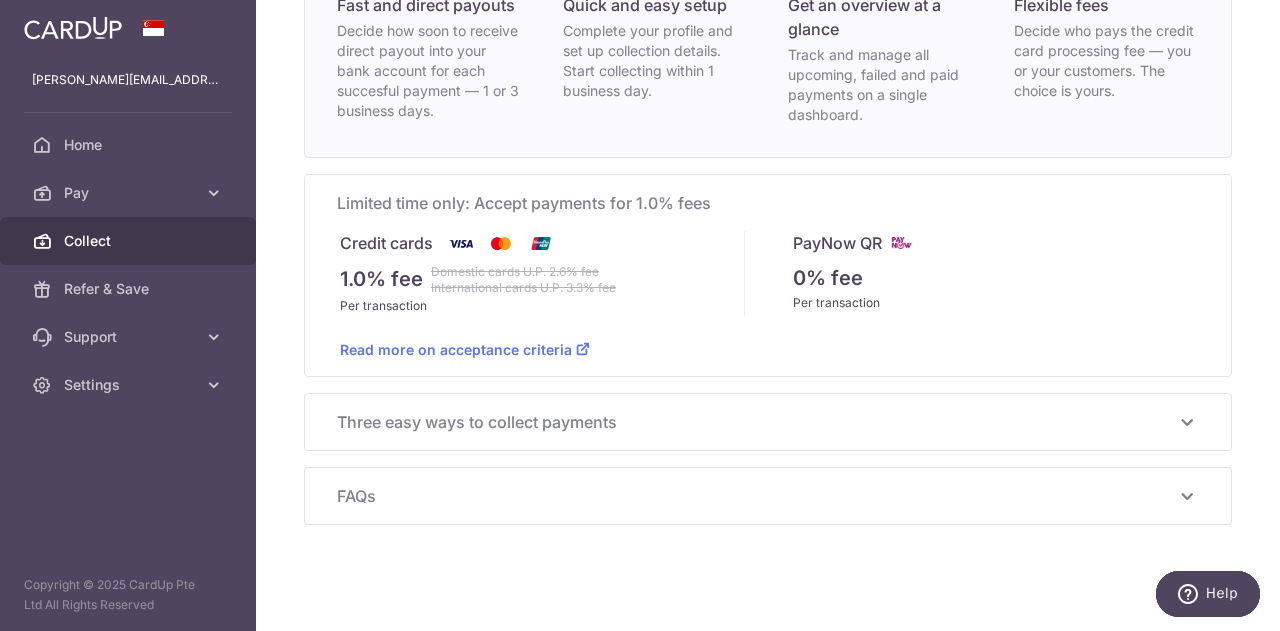 click on "Three easy ways to collect payments" at bounding box center [756, 422] 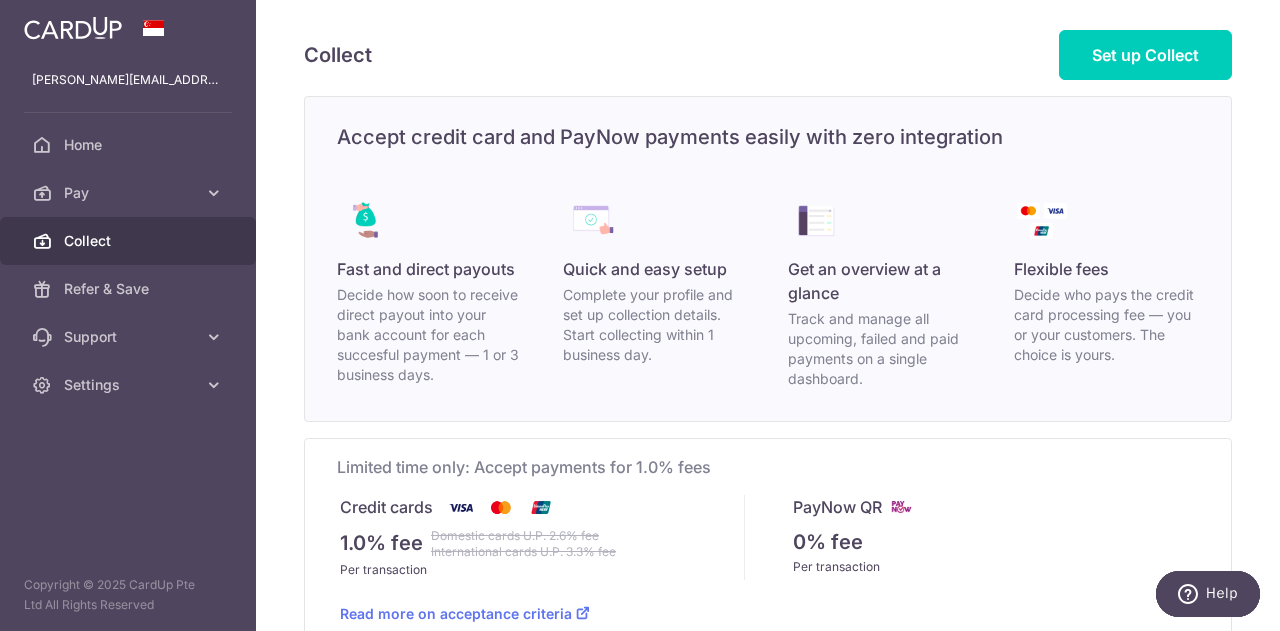 scroll, scrollTop: 0, scrollLeft: 0, axis: both 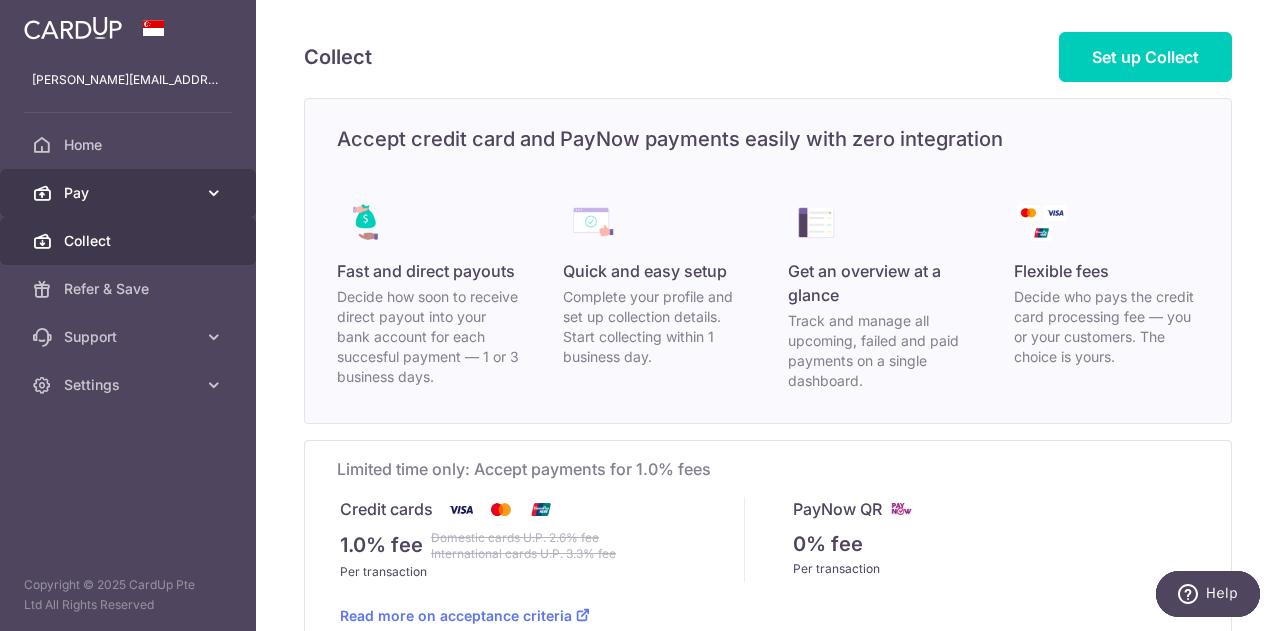 click on "Pay" at bounding box center (130, 193) 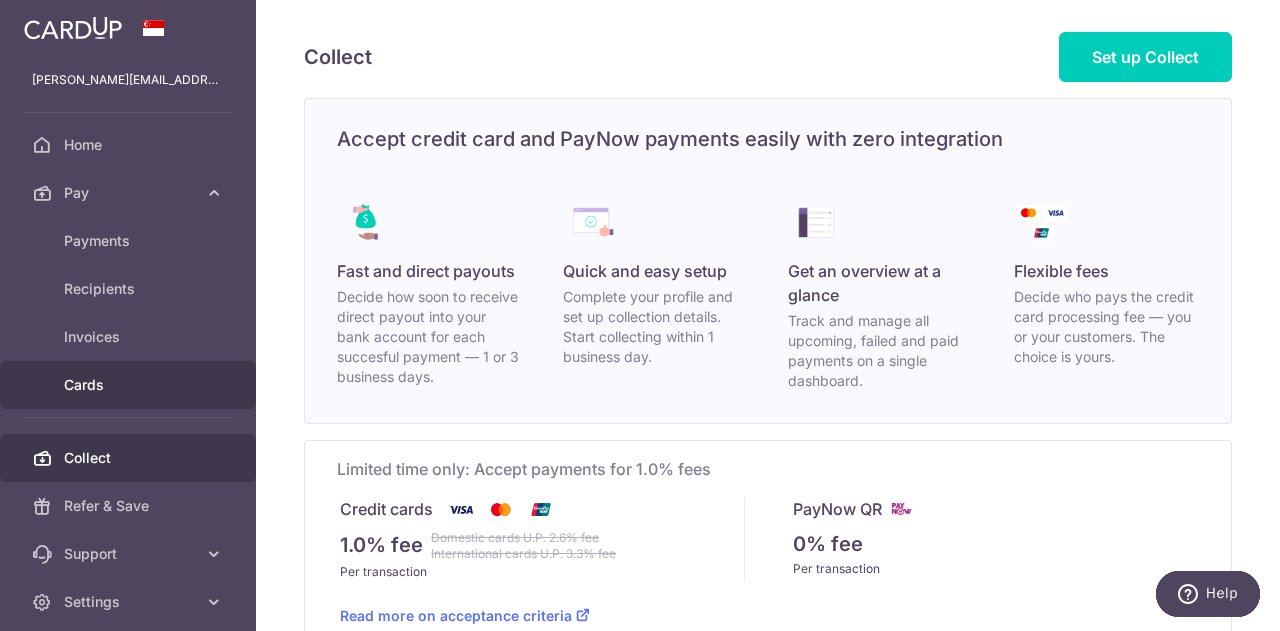 click on "Cards" at bounding box center (130, 385) 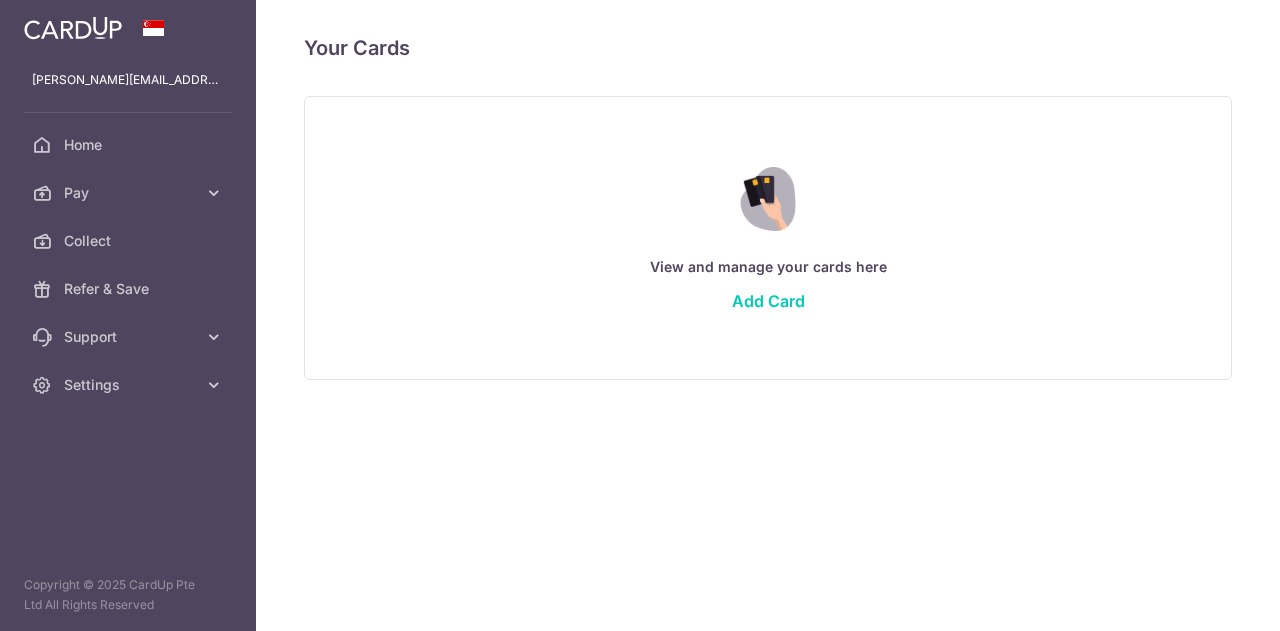 scroll, scrollTop: 0, scrollLeft: 0, axis: both 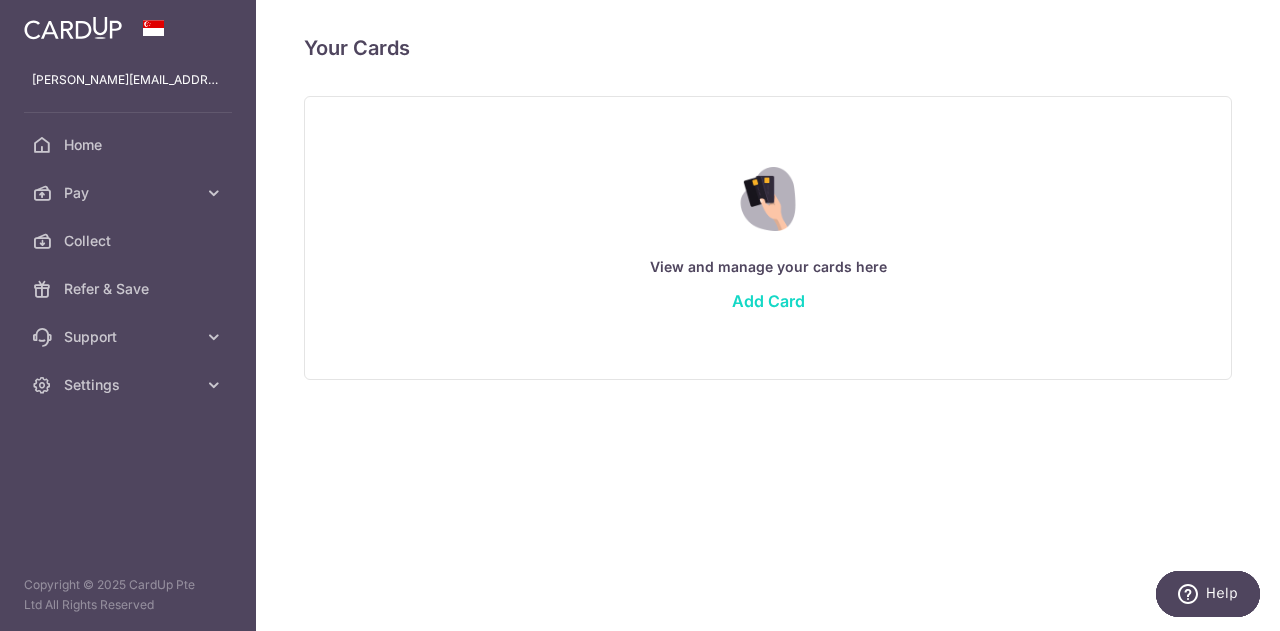 click on "Add Card" at bounding box center (768, 301) 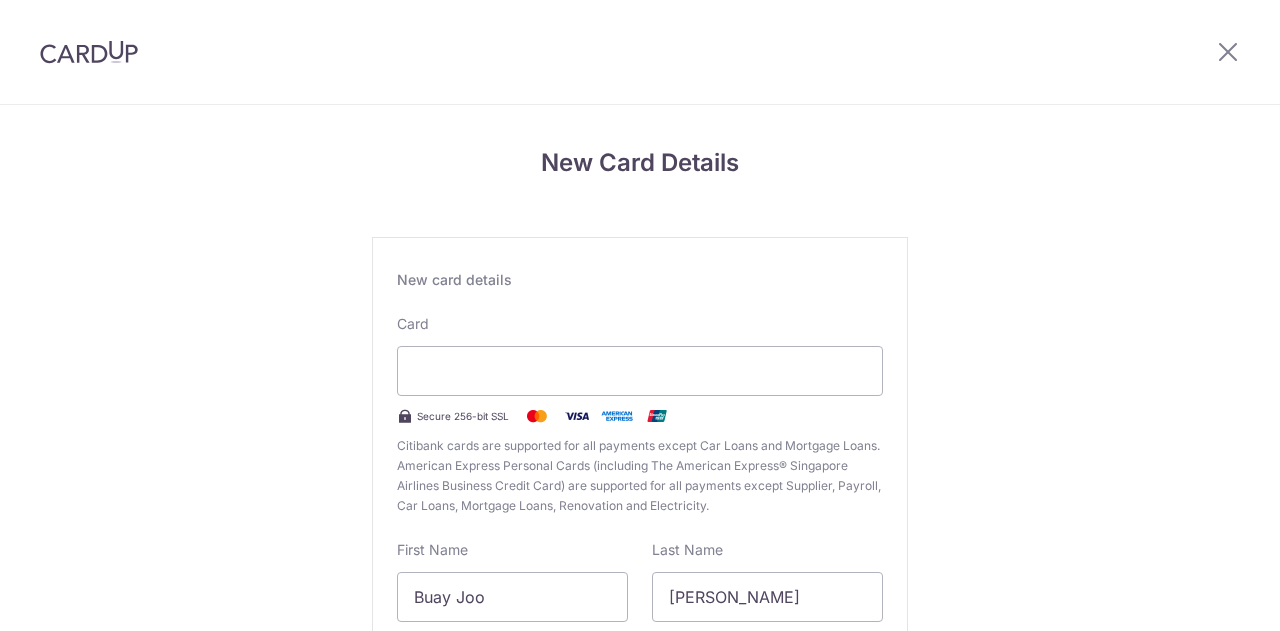scroll, scrollTop: 0, scrollLeft: 0, axis: both 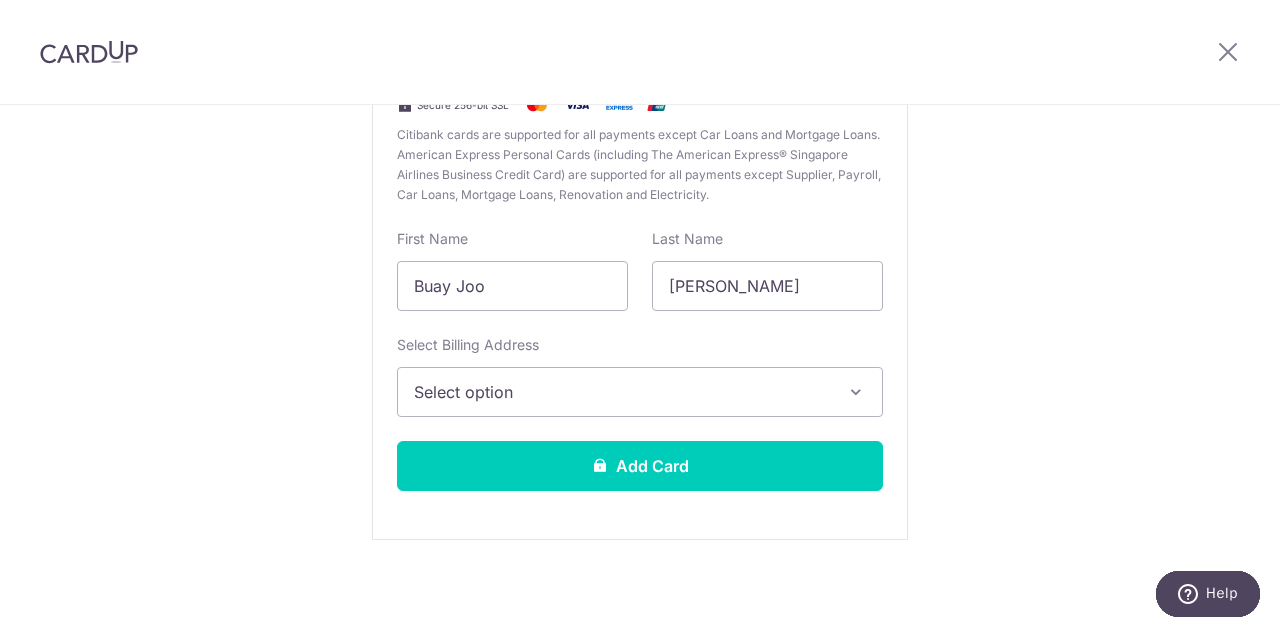 click on "Select option" at bounding box center (622, 392) 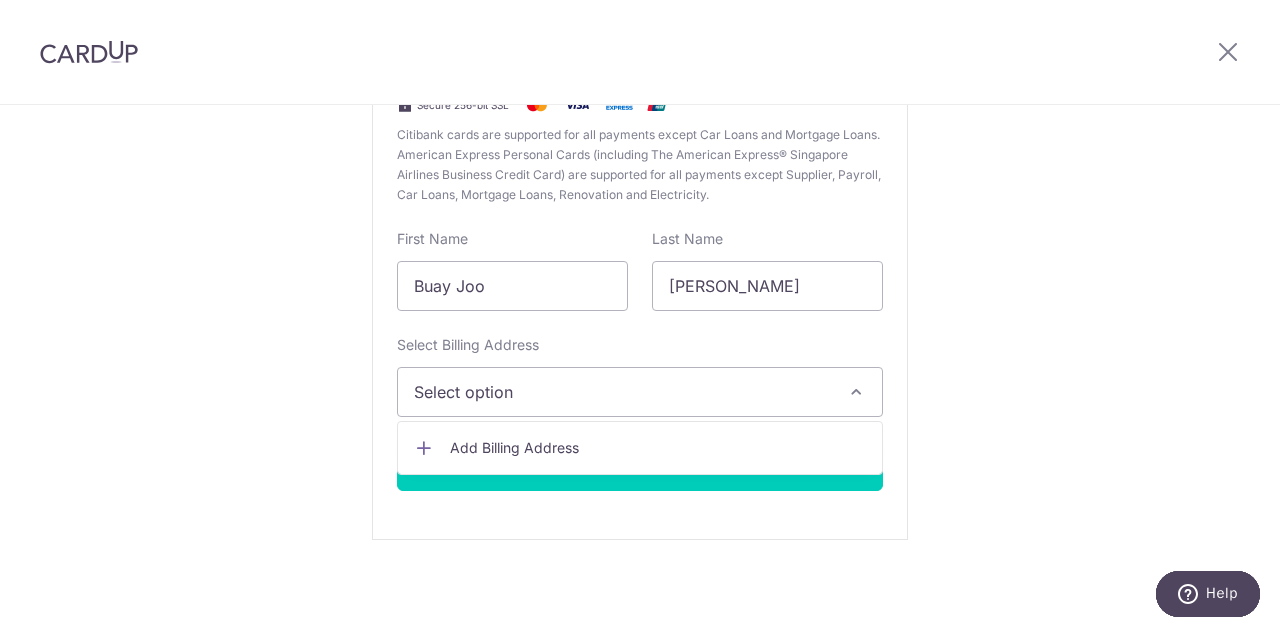 click on "Add Billing Address" at bounding box center [658, 448] 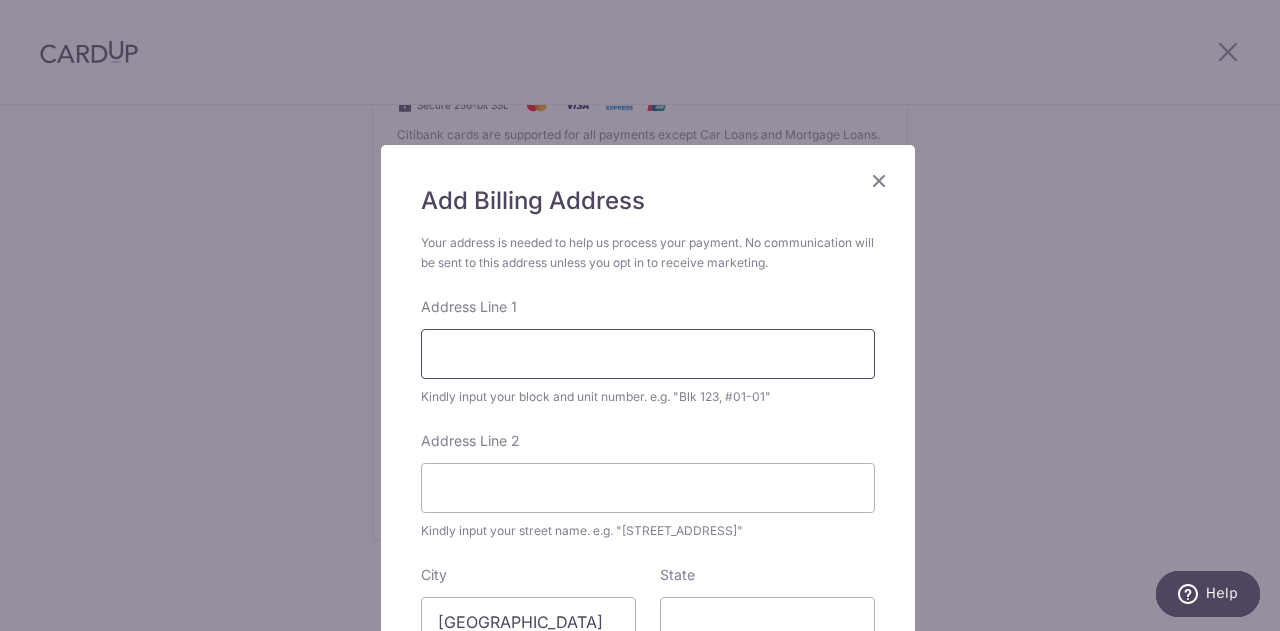 click on "Address Line 1" at bounding box center [648, 354] 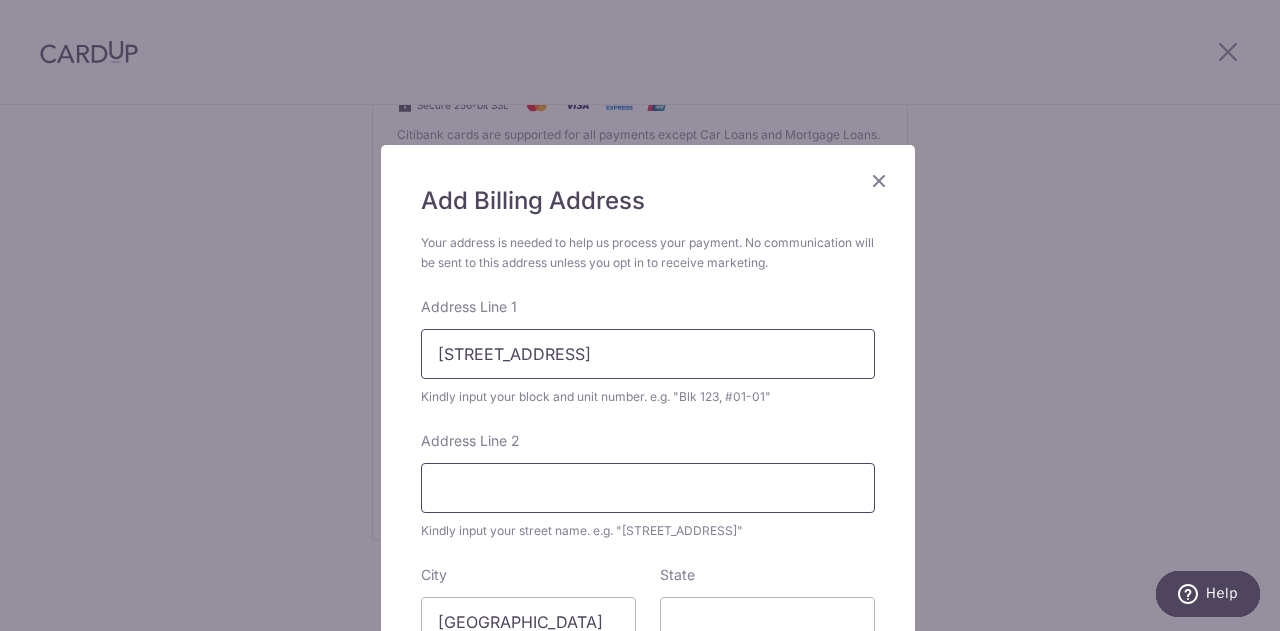 type on "Springhill #01-68" 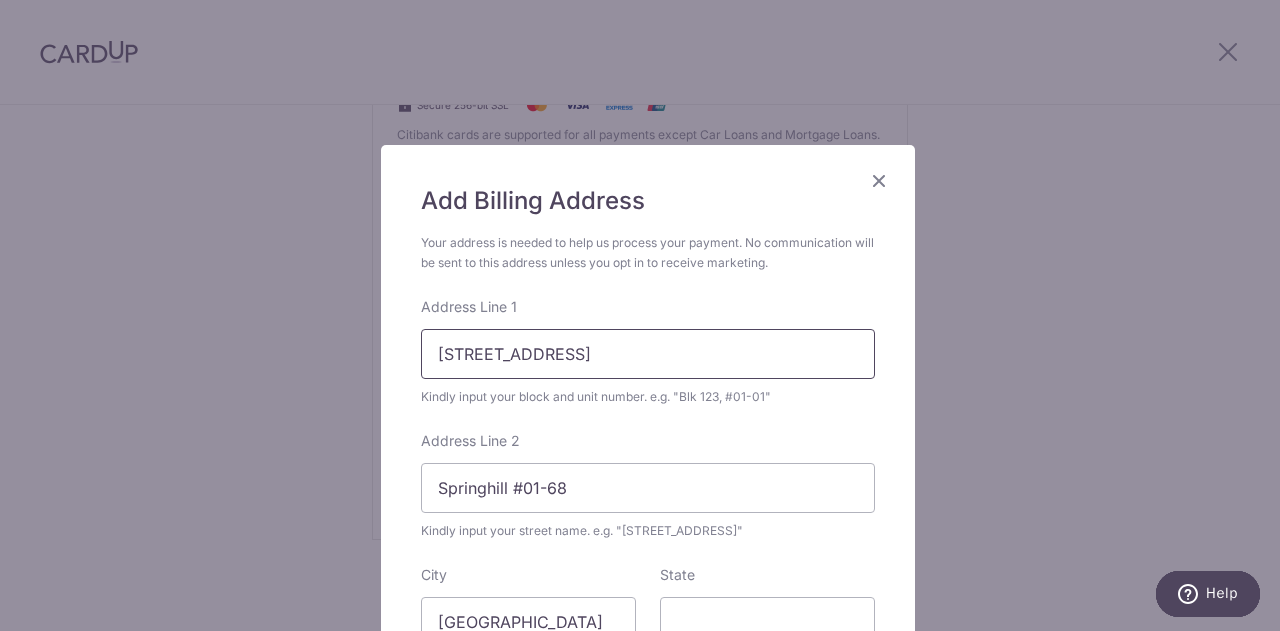type on "757616" 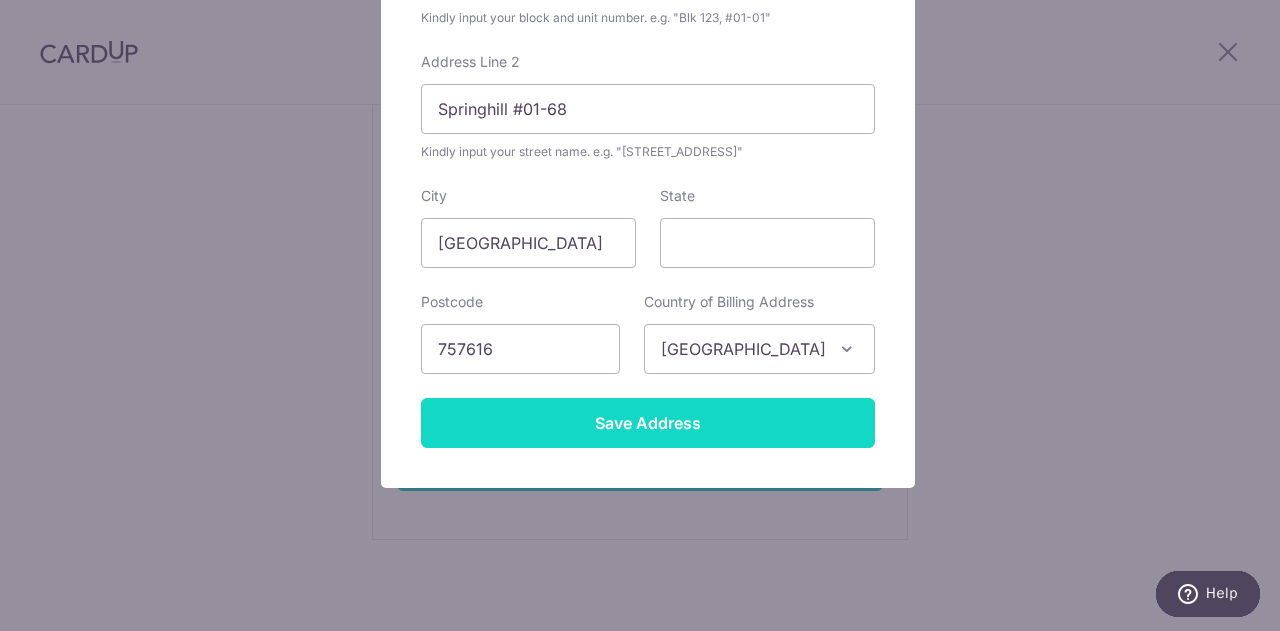click on "Save Address" at bounding box center [648, 423] 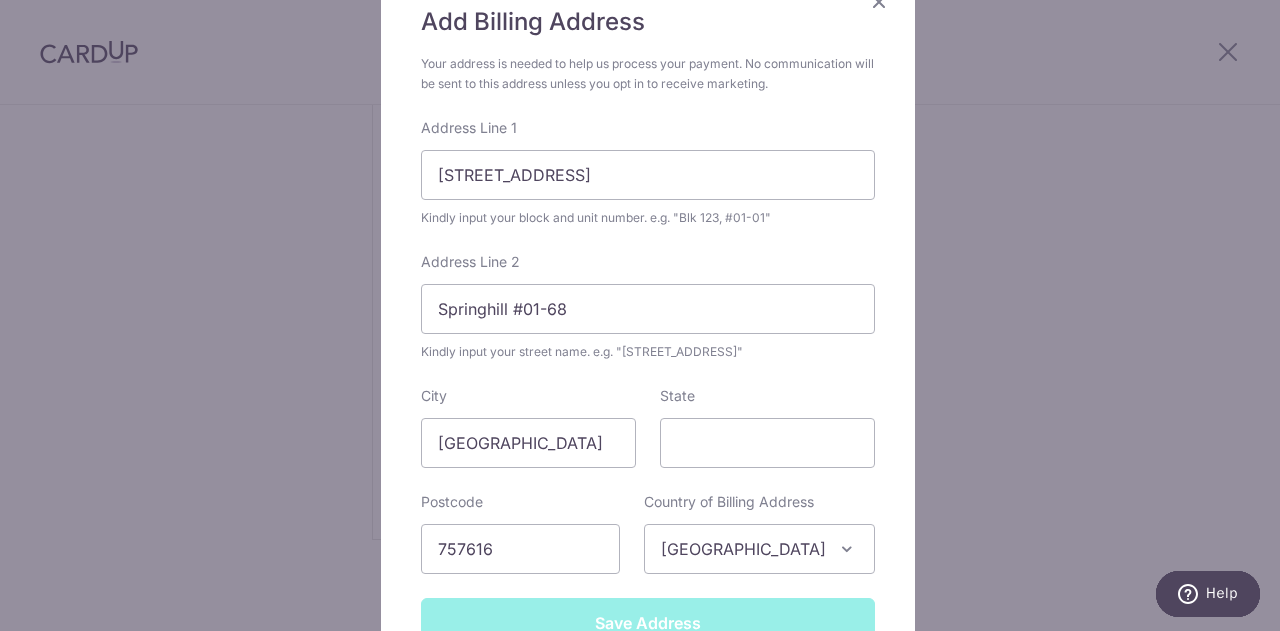 scroll, scrollTop: 379, scrollLeft: 0, axis: vertical 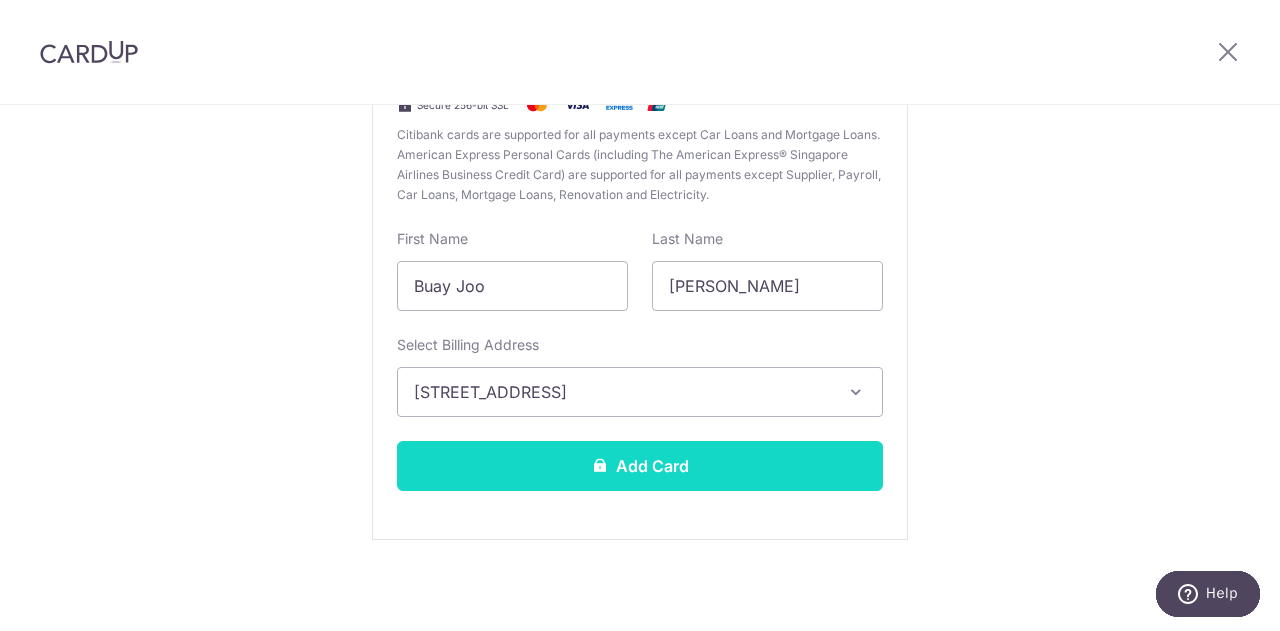 click on "Add Card" at bounding box center [640, 466] 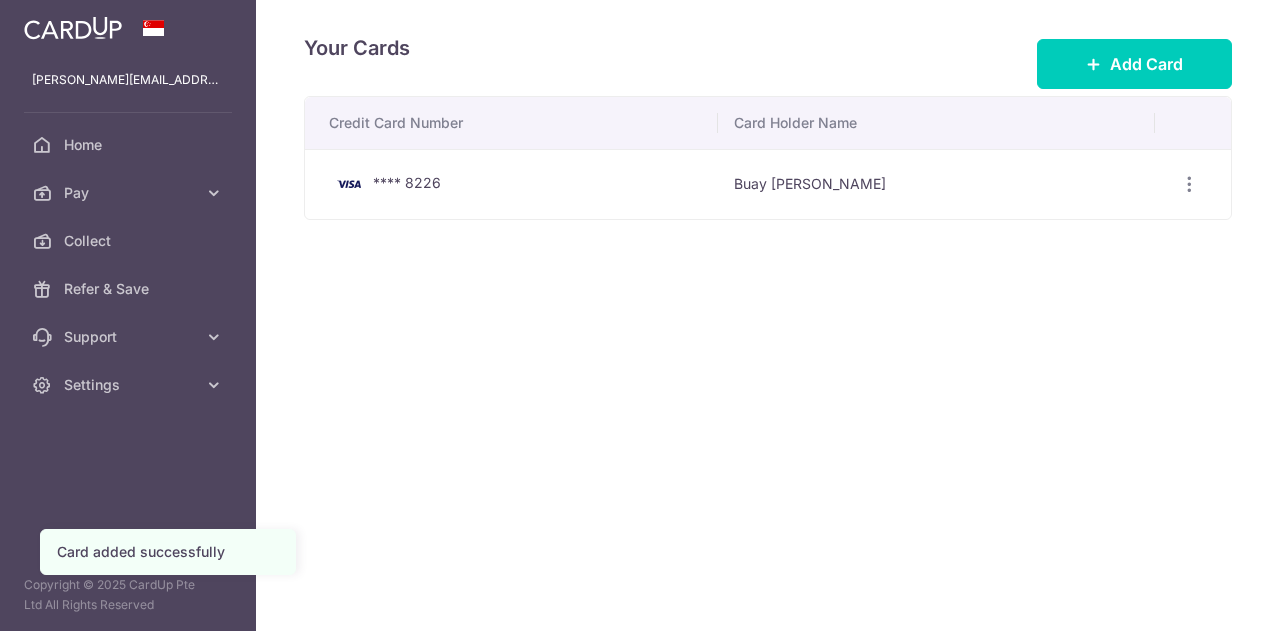 scroll, scrollTop: 0, scrollLeft: 0, axis: both 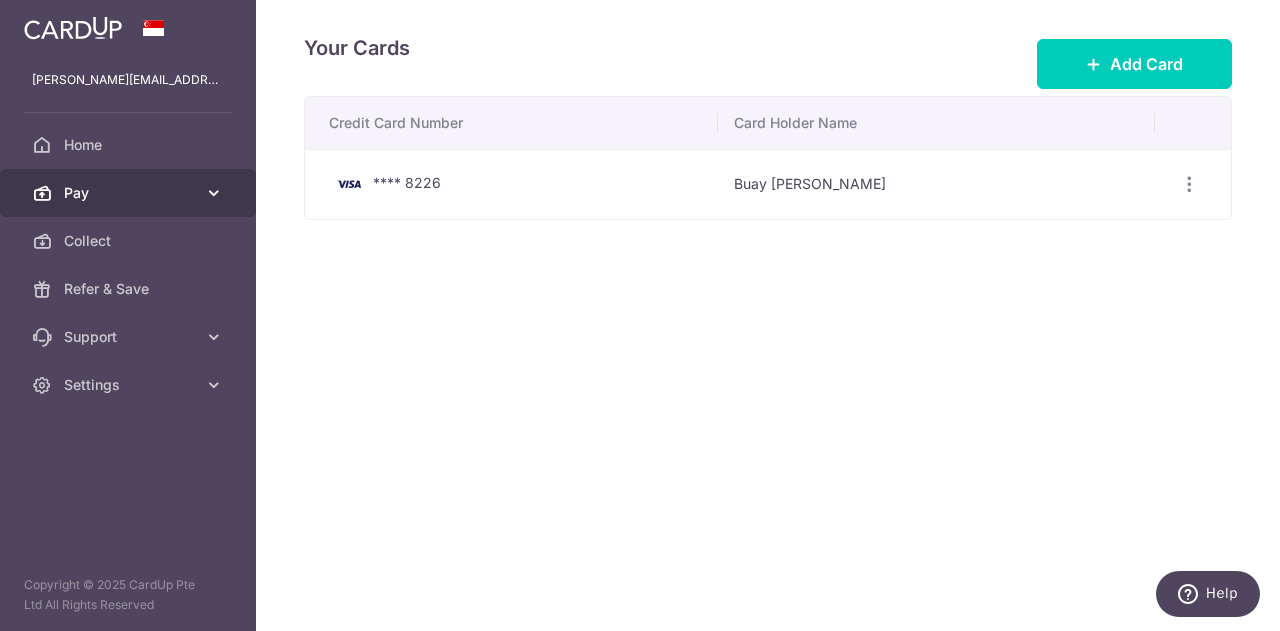 click on "Pay" at bounding box center (130, 193) 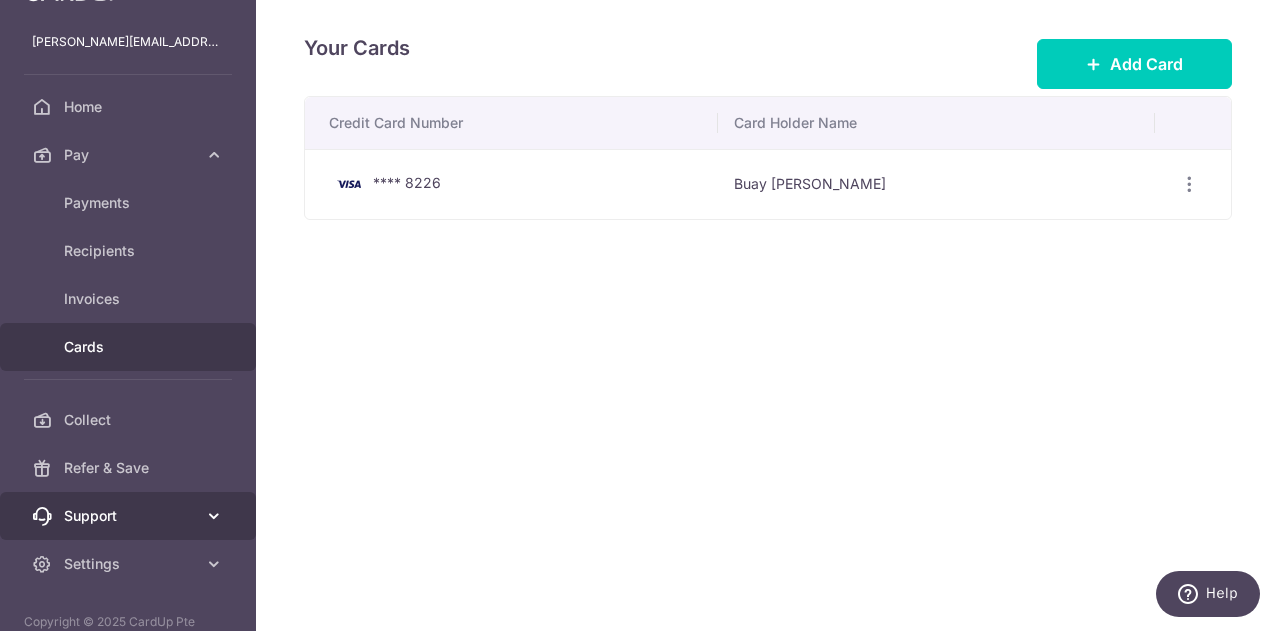scroll, scrollTop: 74, scrollLeft: 0, axis: vertical 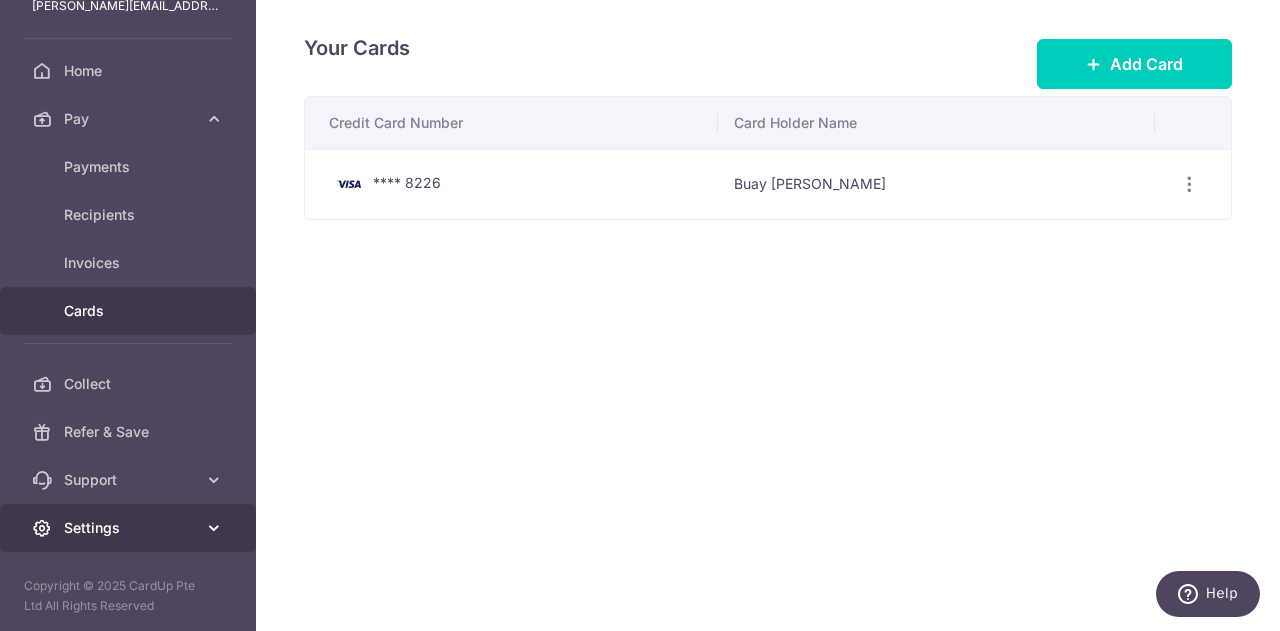 click on "Settings" at bounding box center (128, 528) 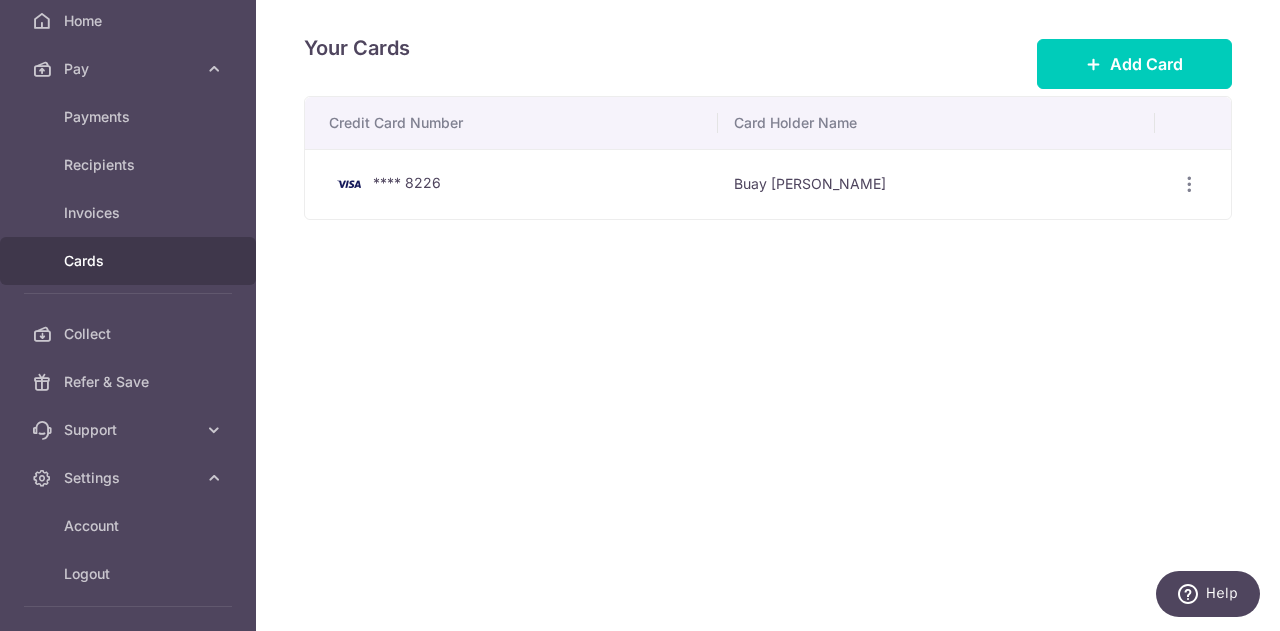 scroll, scrollTop: 194, scrollLeft: 0, axis: vertical 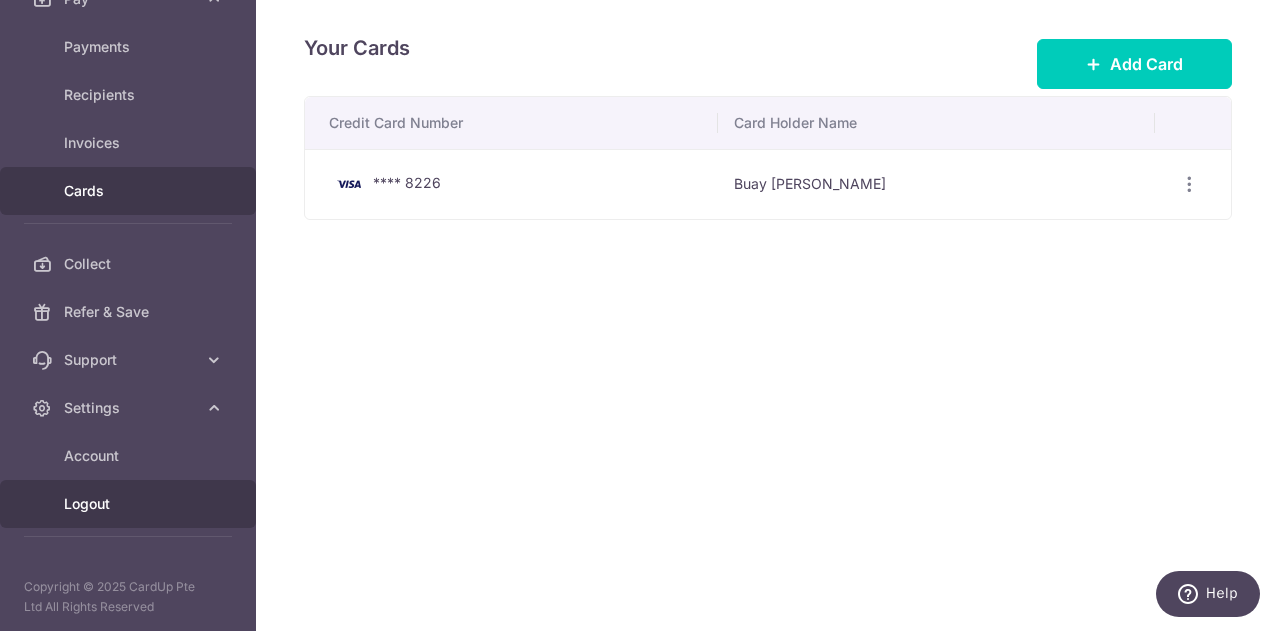click on "Logout" at bounding box center [130, 504] 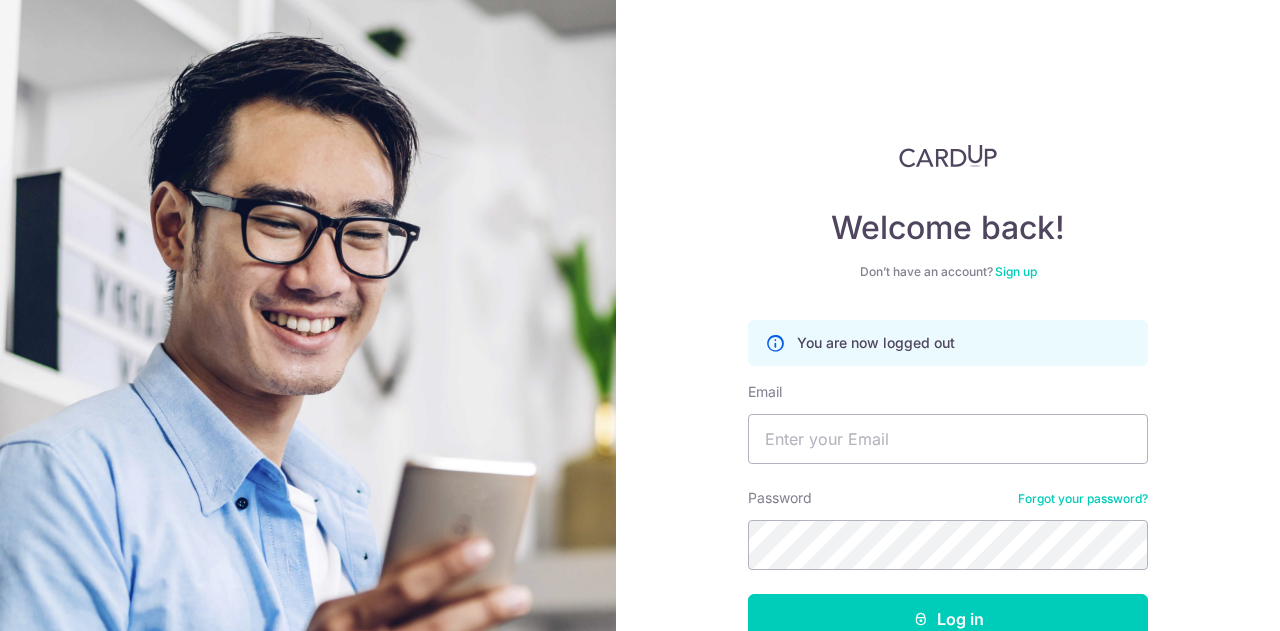 scroll, scrollTop: 0, scrollLeft: 0, axis: both 